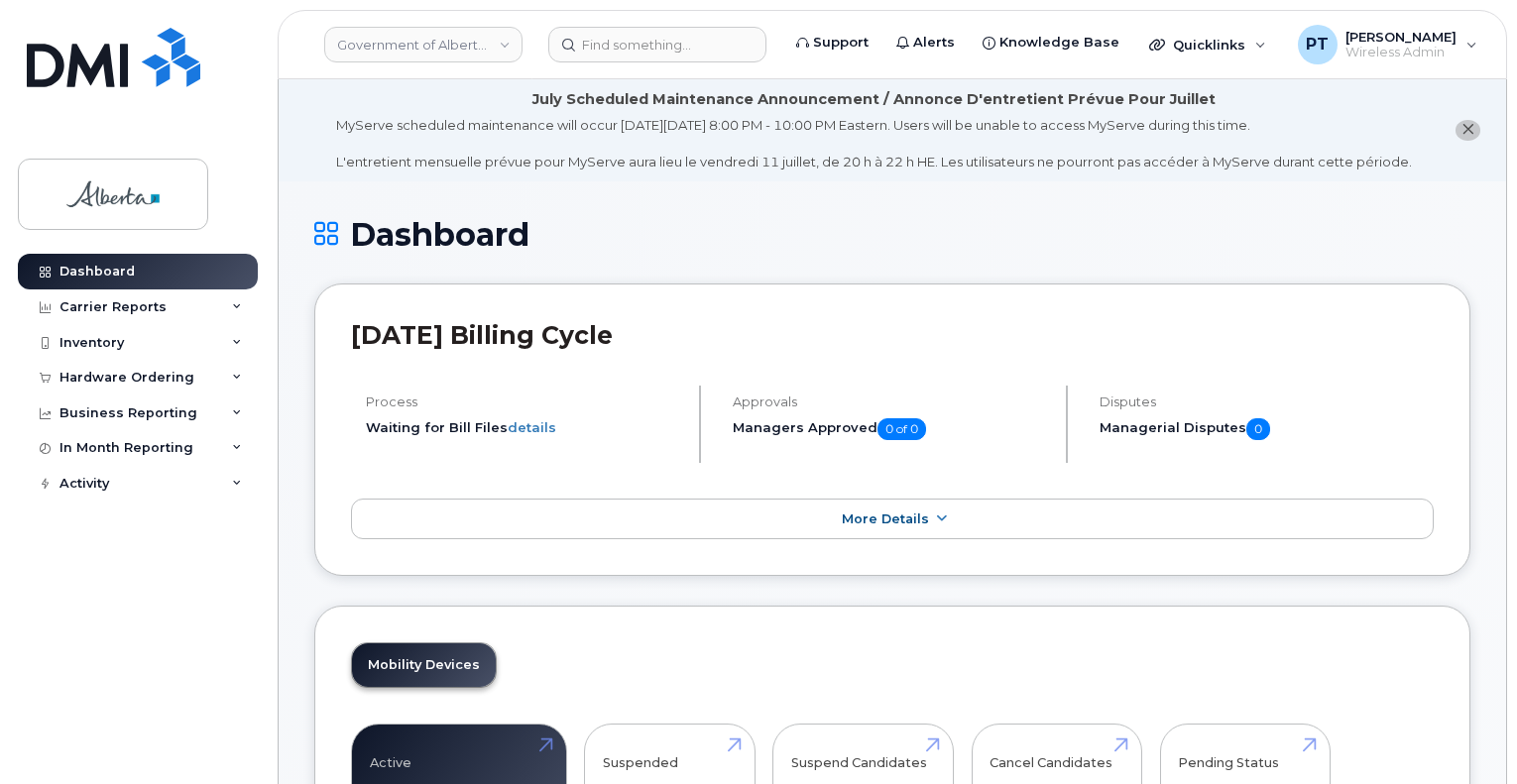 scroll, scrollTop: 0, scrollLeft: 0, axis: both 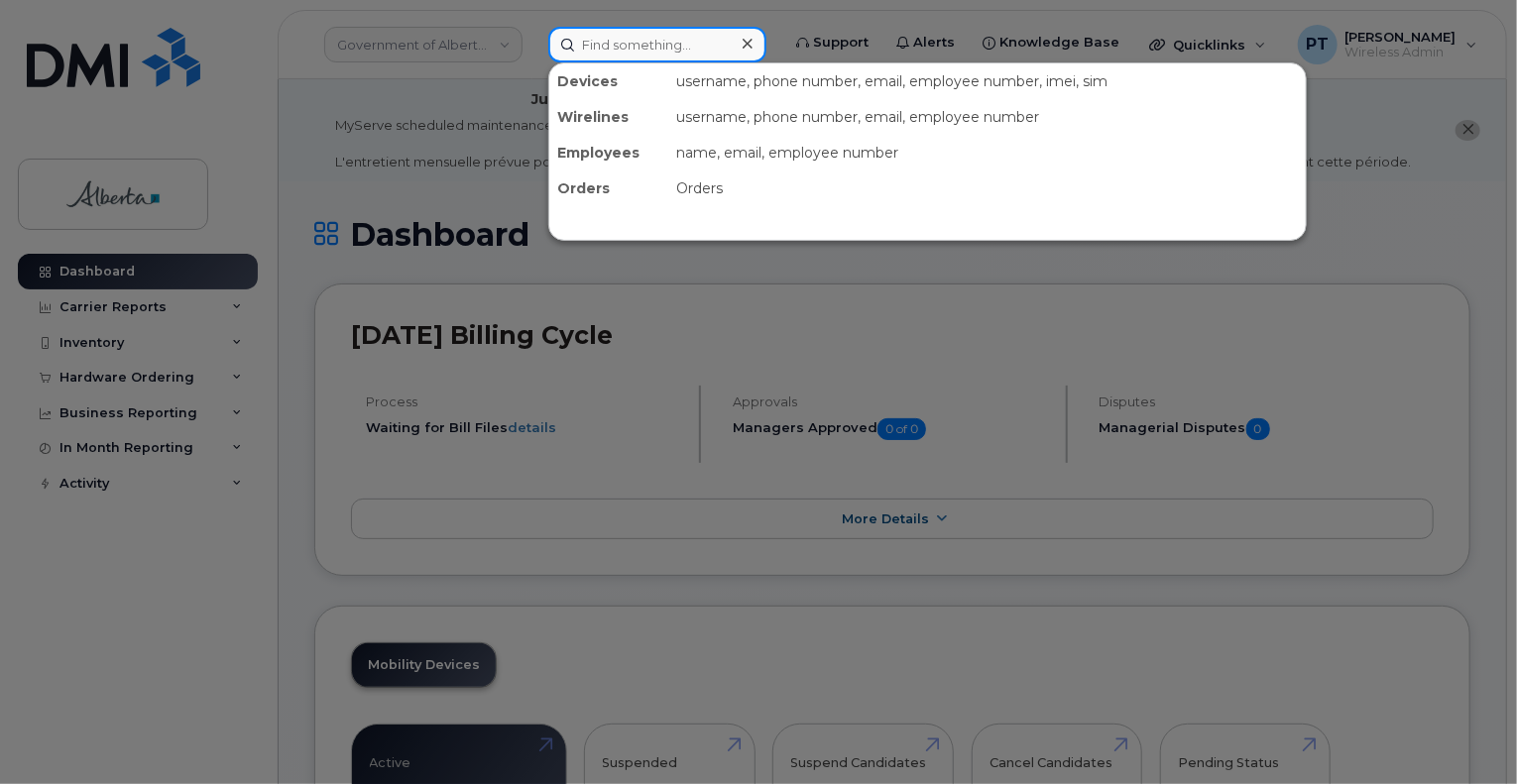 drag, startPoint x: 653, startPoint y: 61, endPoint x: 647, endPoint y: 46, distance: 16.155494 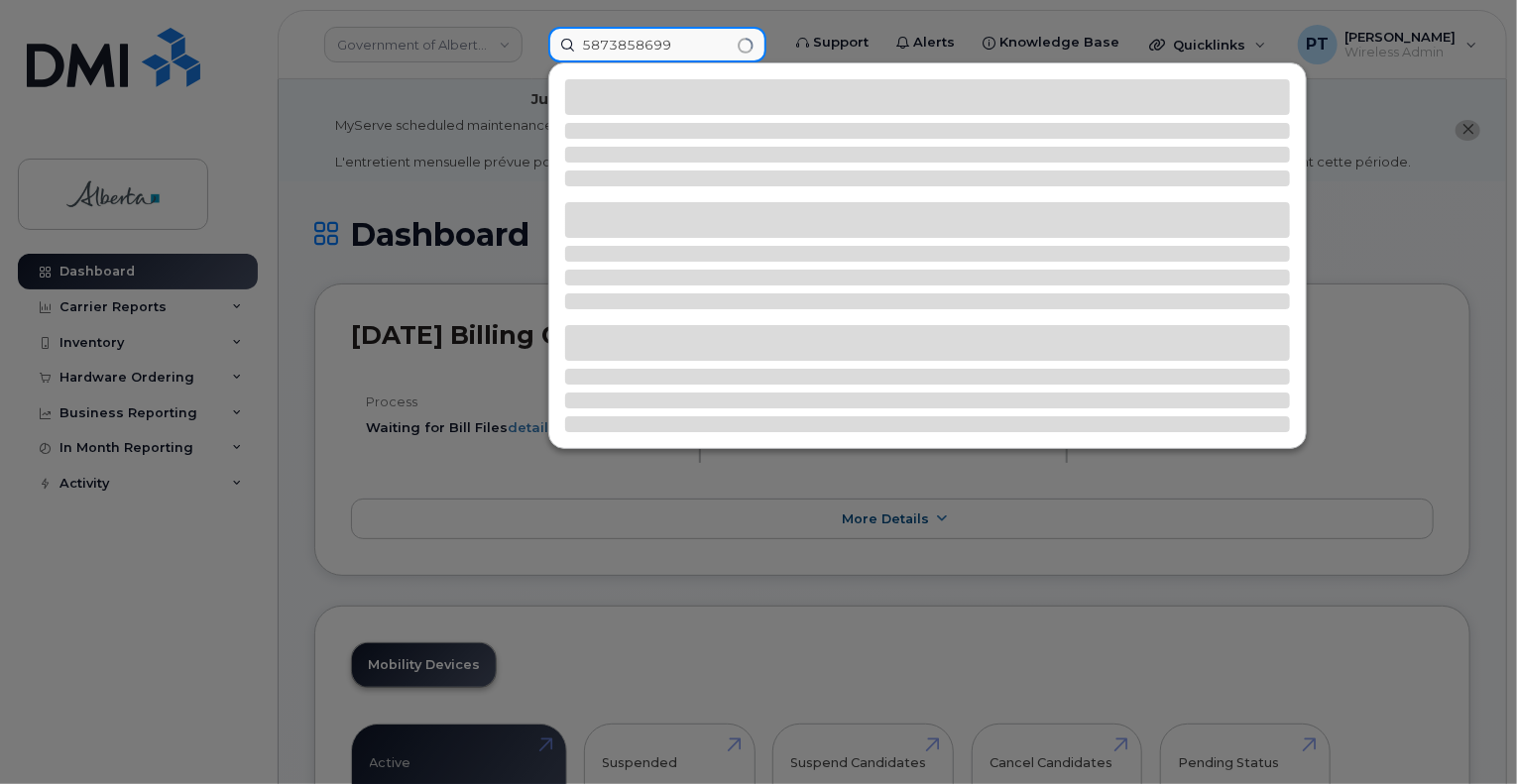 type on "5873858699" 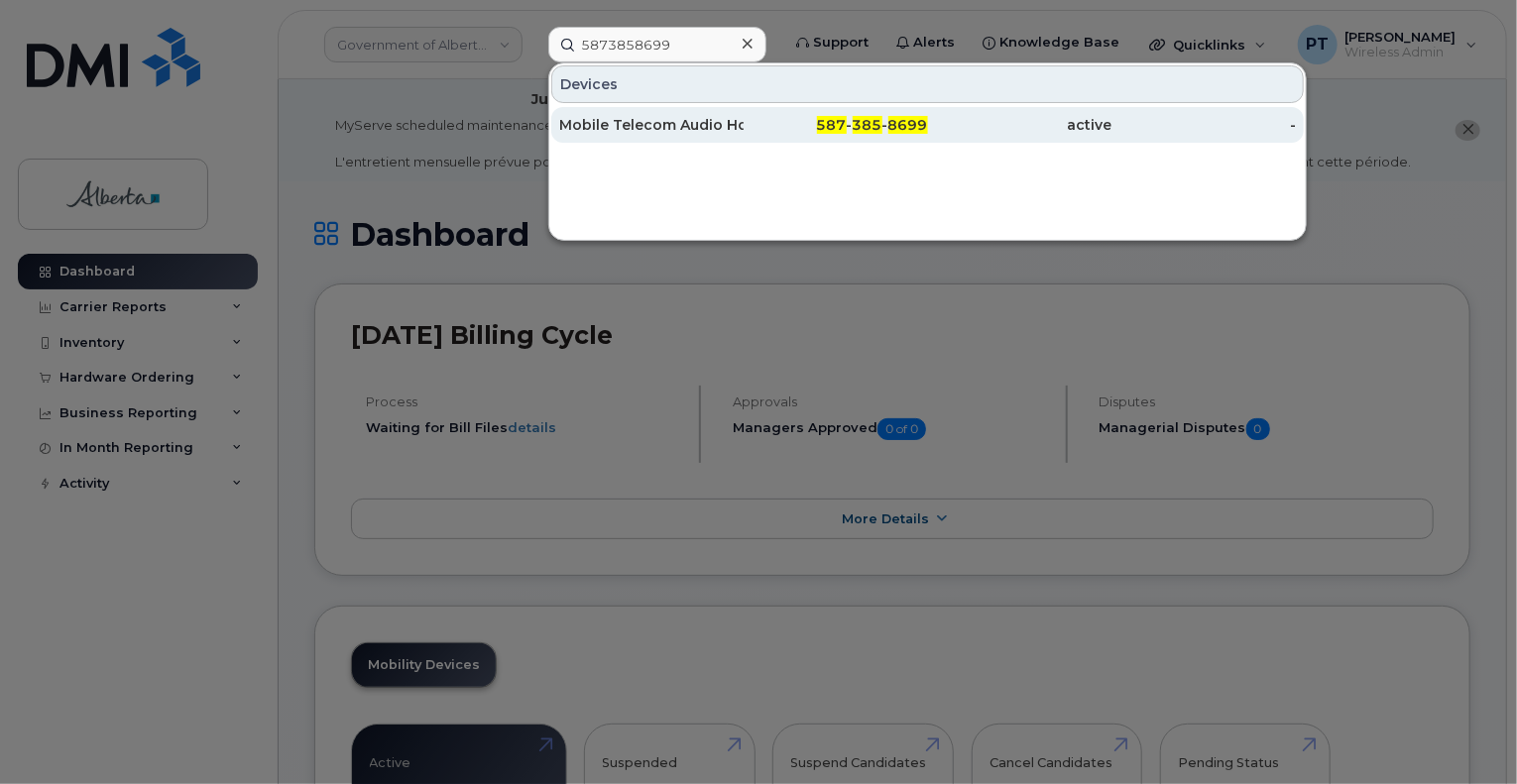 click on "Mobile Telecom Audio Host CLGR" at bounding box center [651, 125] 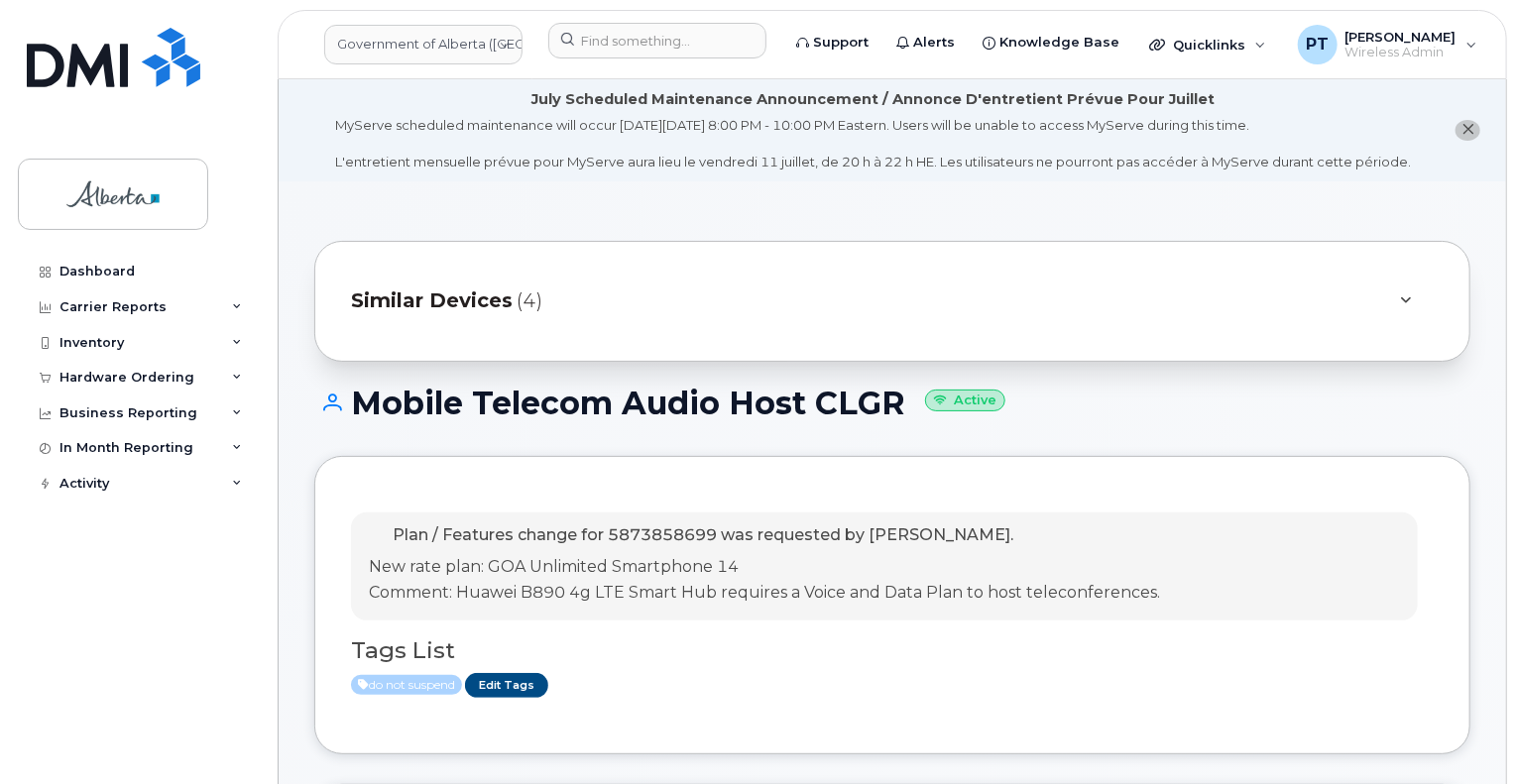 scroll, scrollTop: 297, scrollLeft: 0, axis: vertical 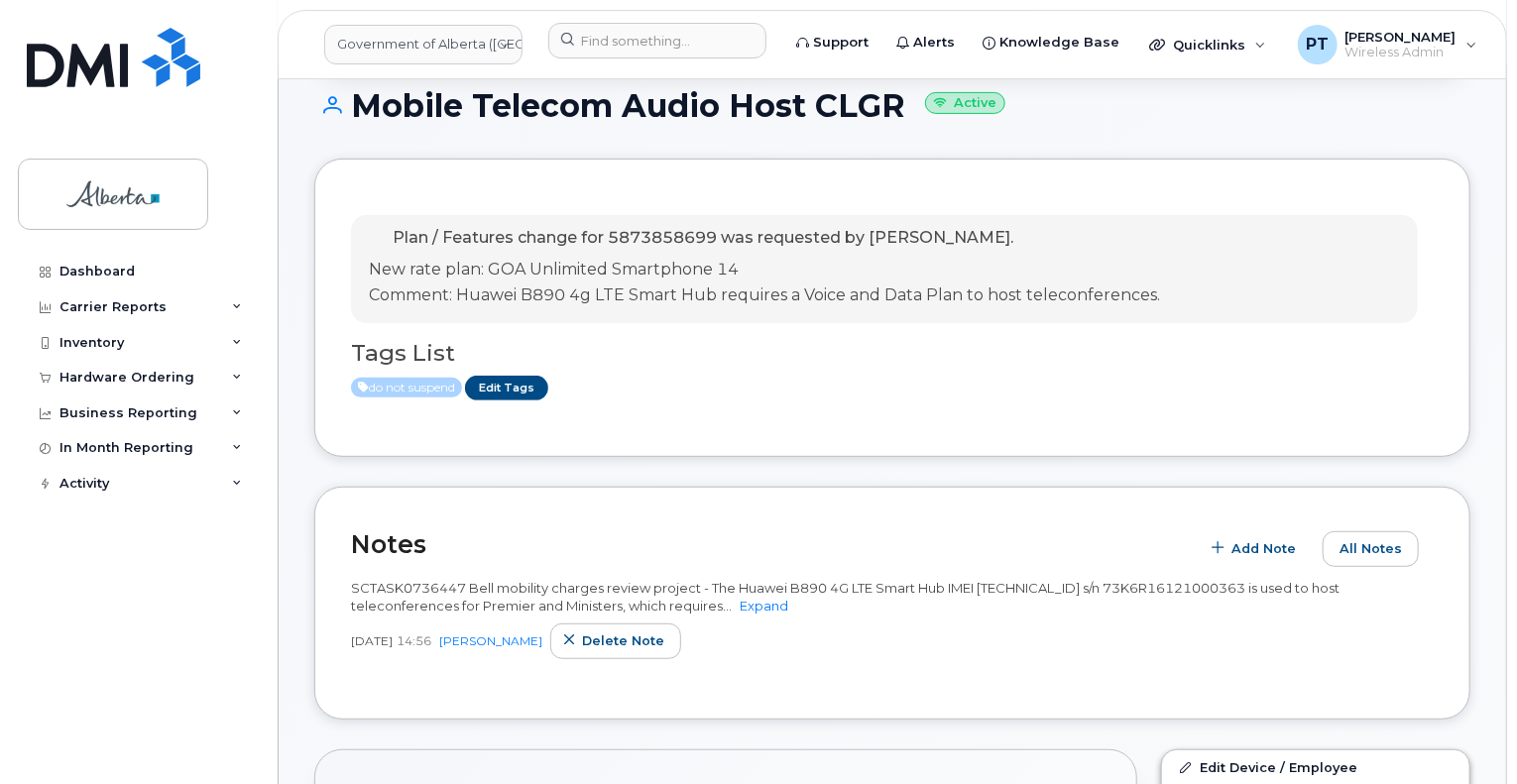 drag, startPoint x: 903, startPoint y: 106, endPoint x: 363, endPoint y: 112, distance: 540.033 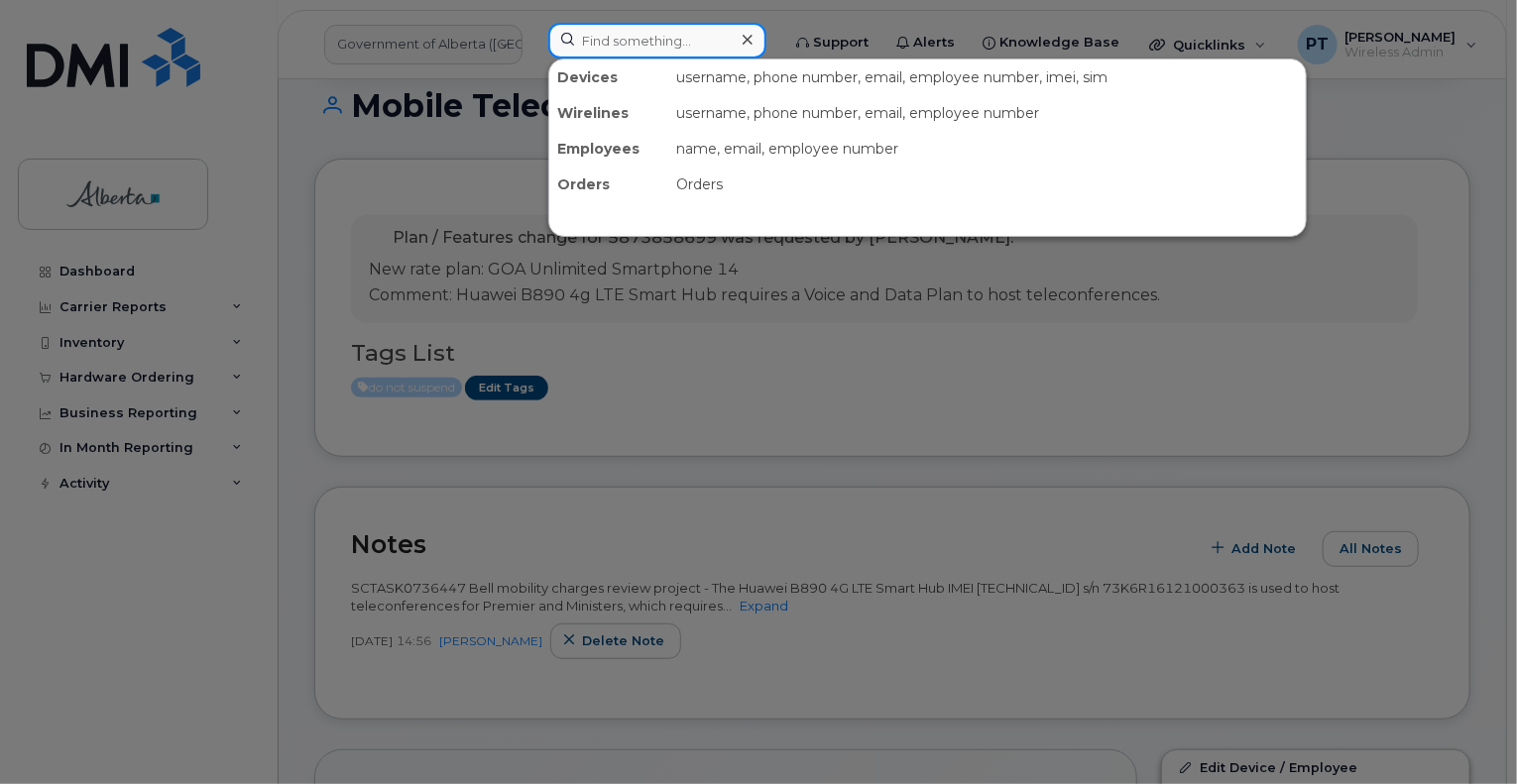 click at bounding box center [657, 41] 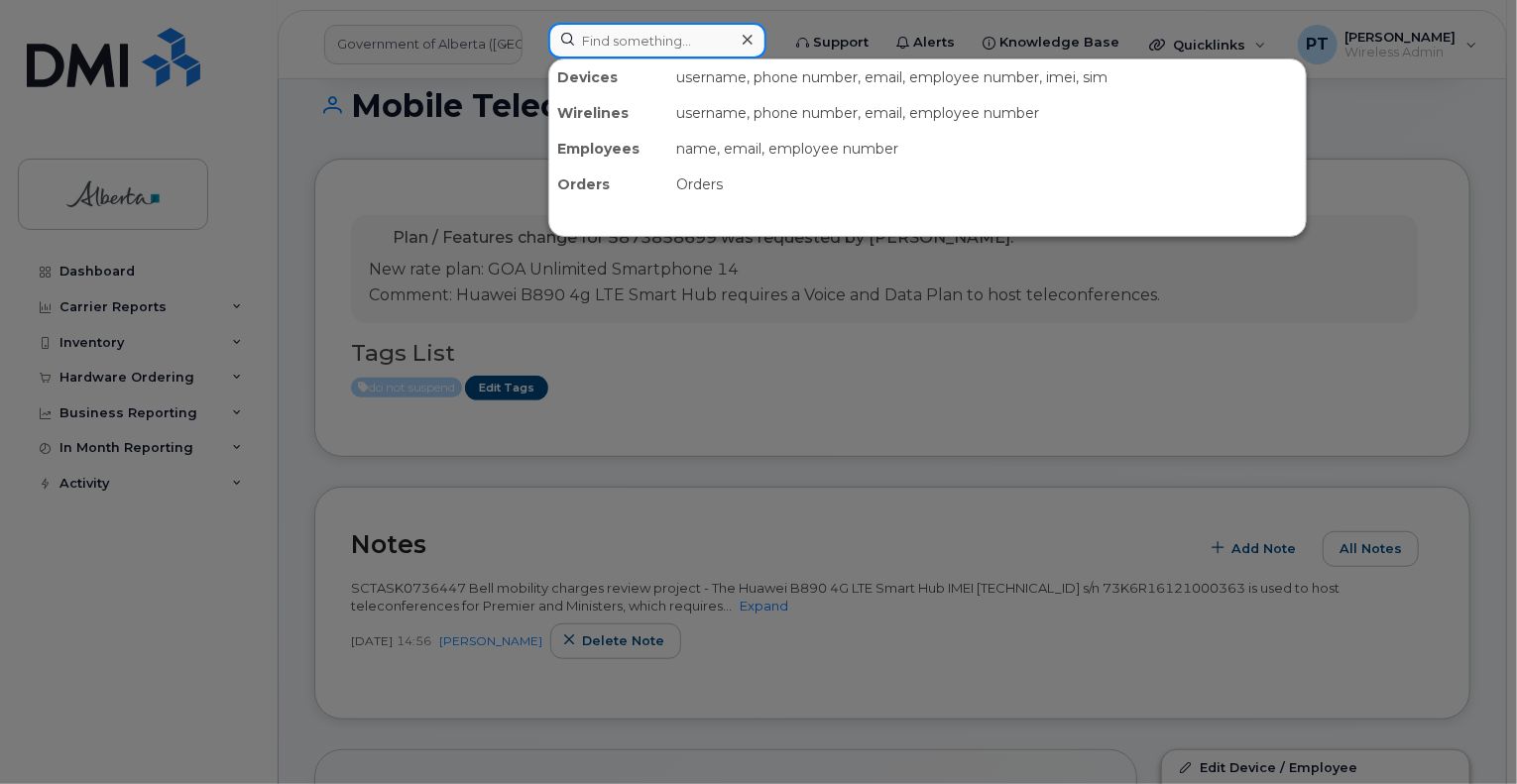 click at bounding box center (657, 41) 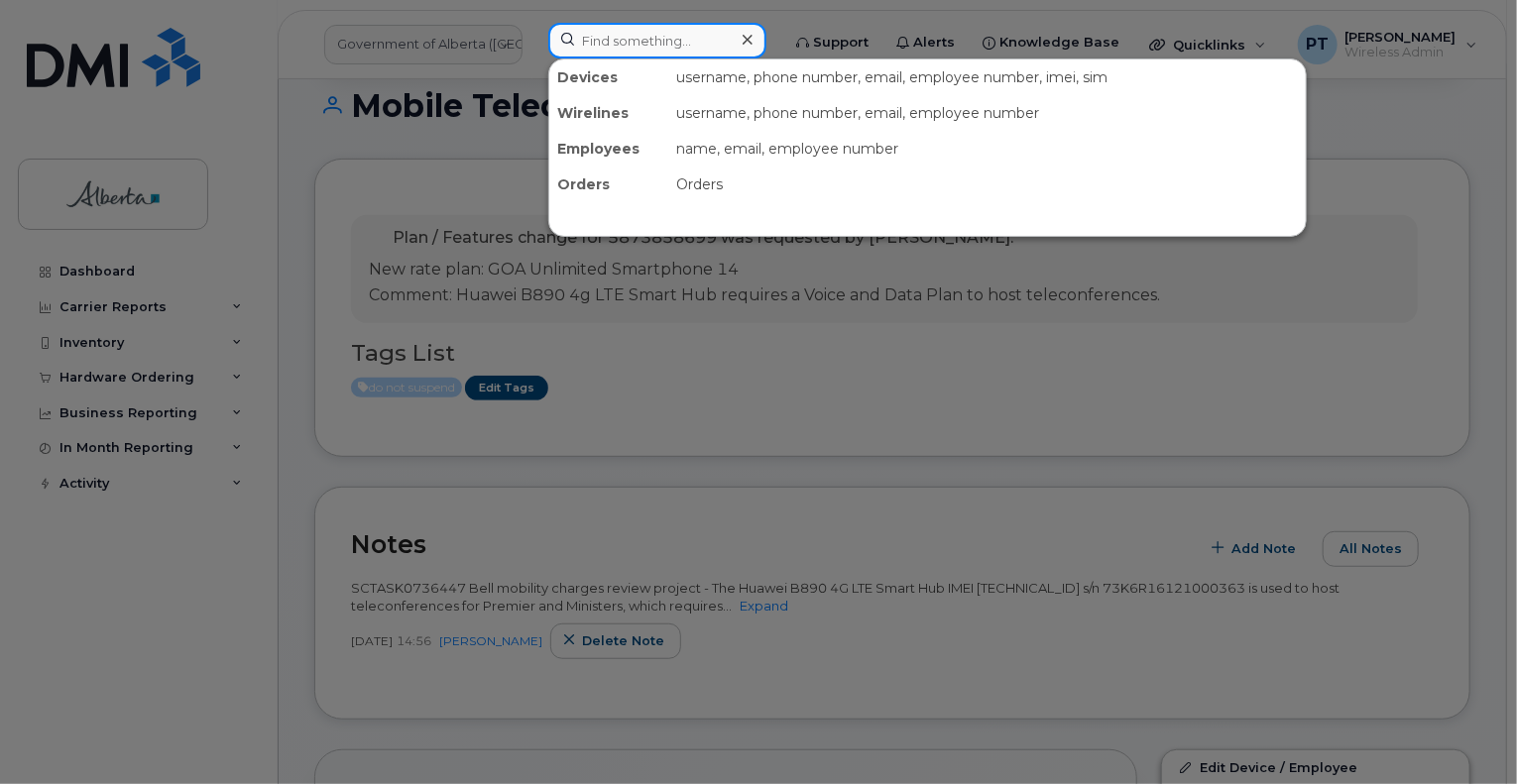 paste on "7808506179" 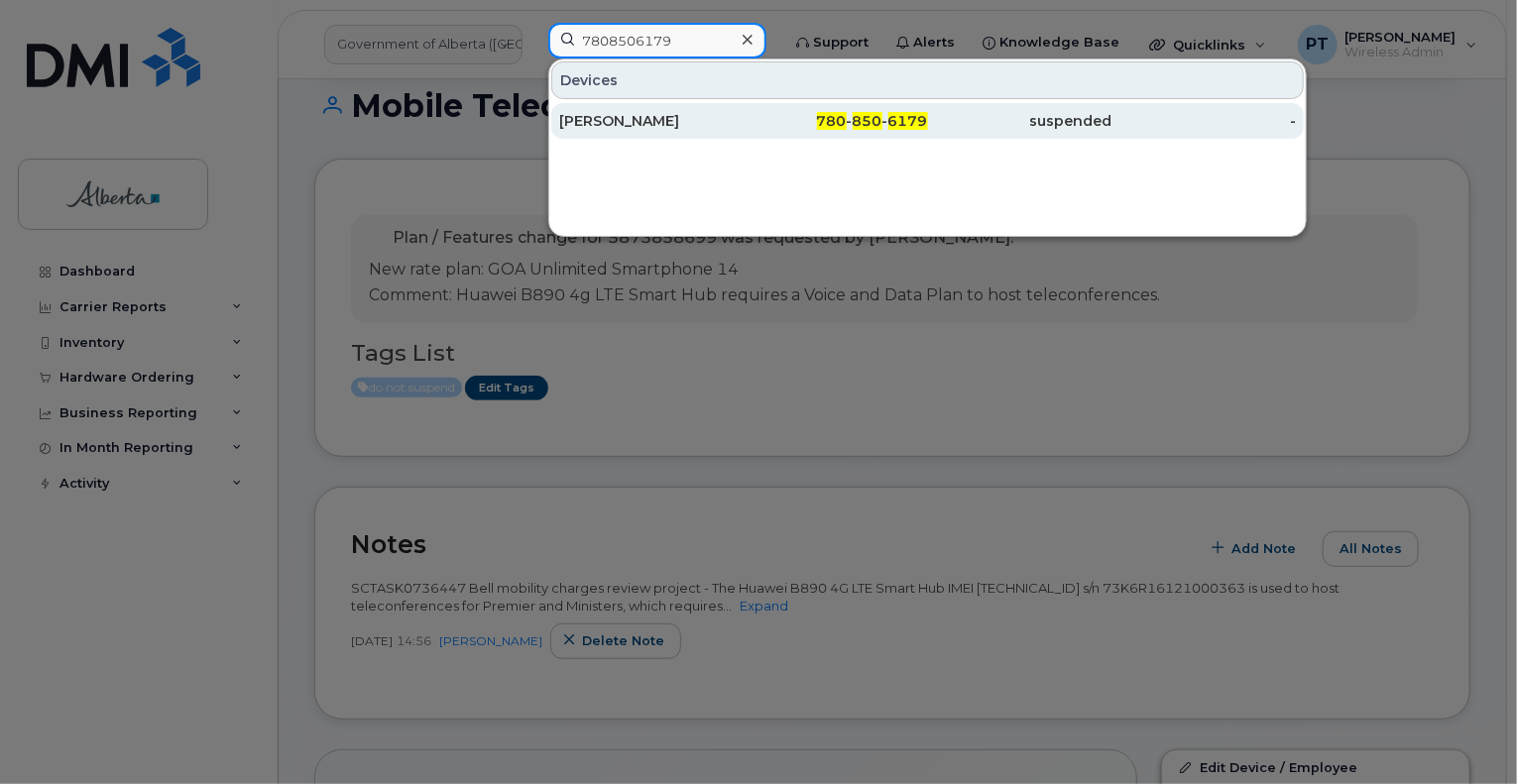 type on "7808506179" 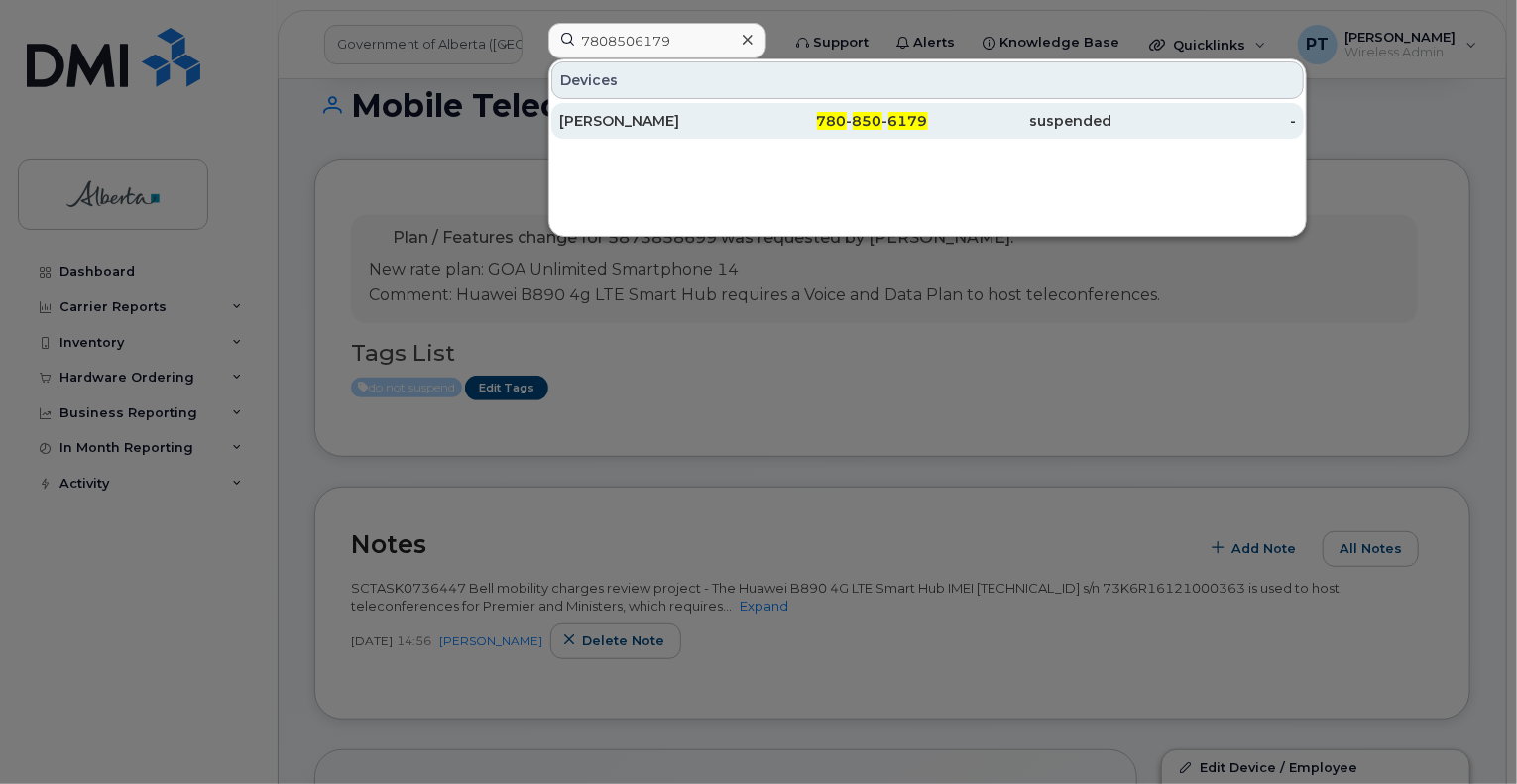 click on "Andrew Wood" at bounding box center (651, 121) 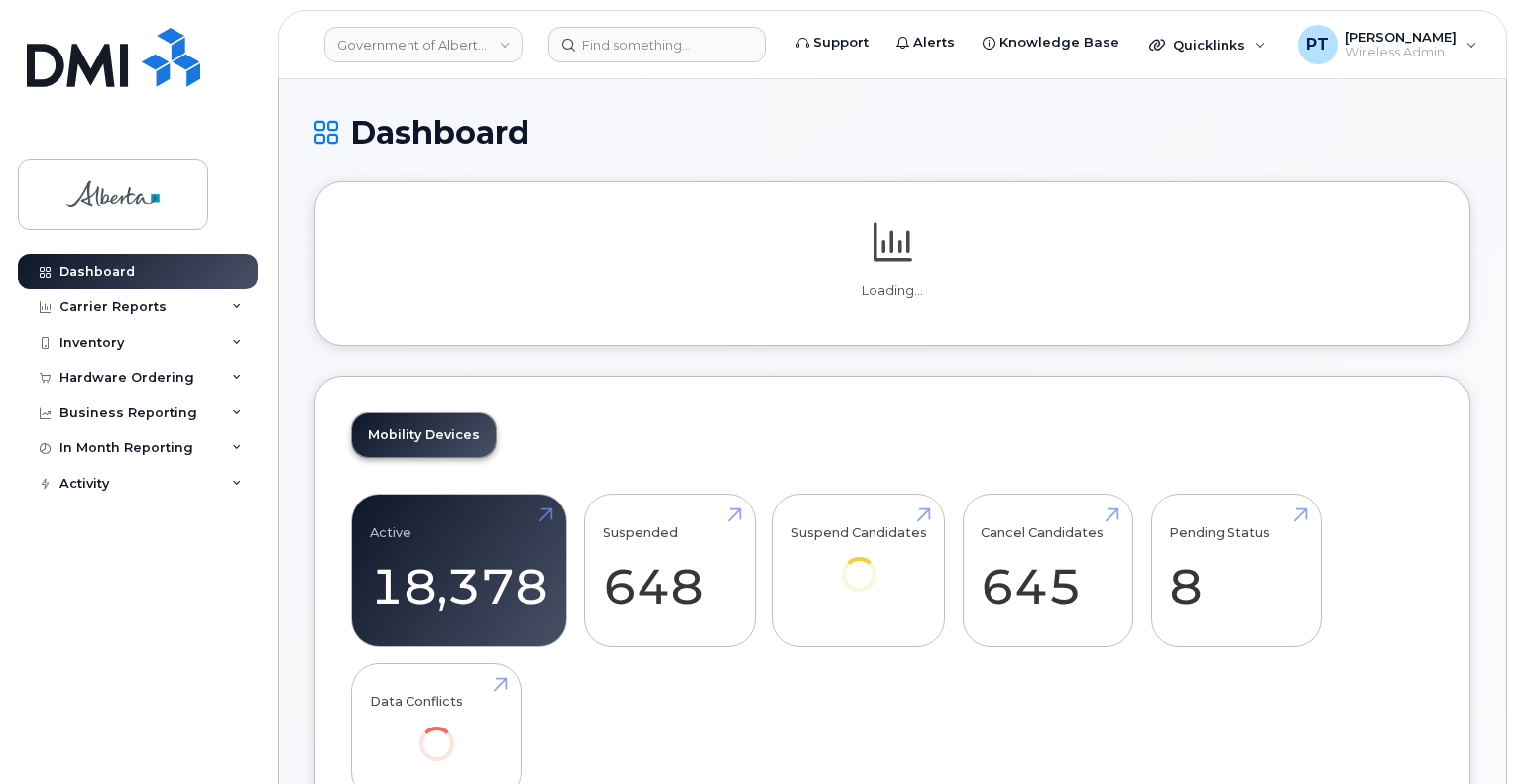 scroll, scrollTop: 0, scrollLeft: 0, axis: both 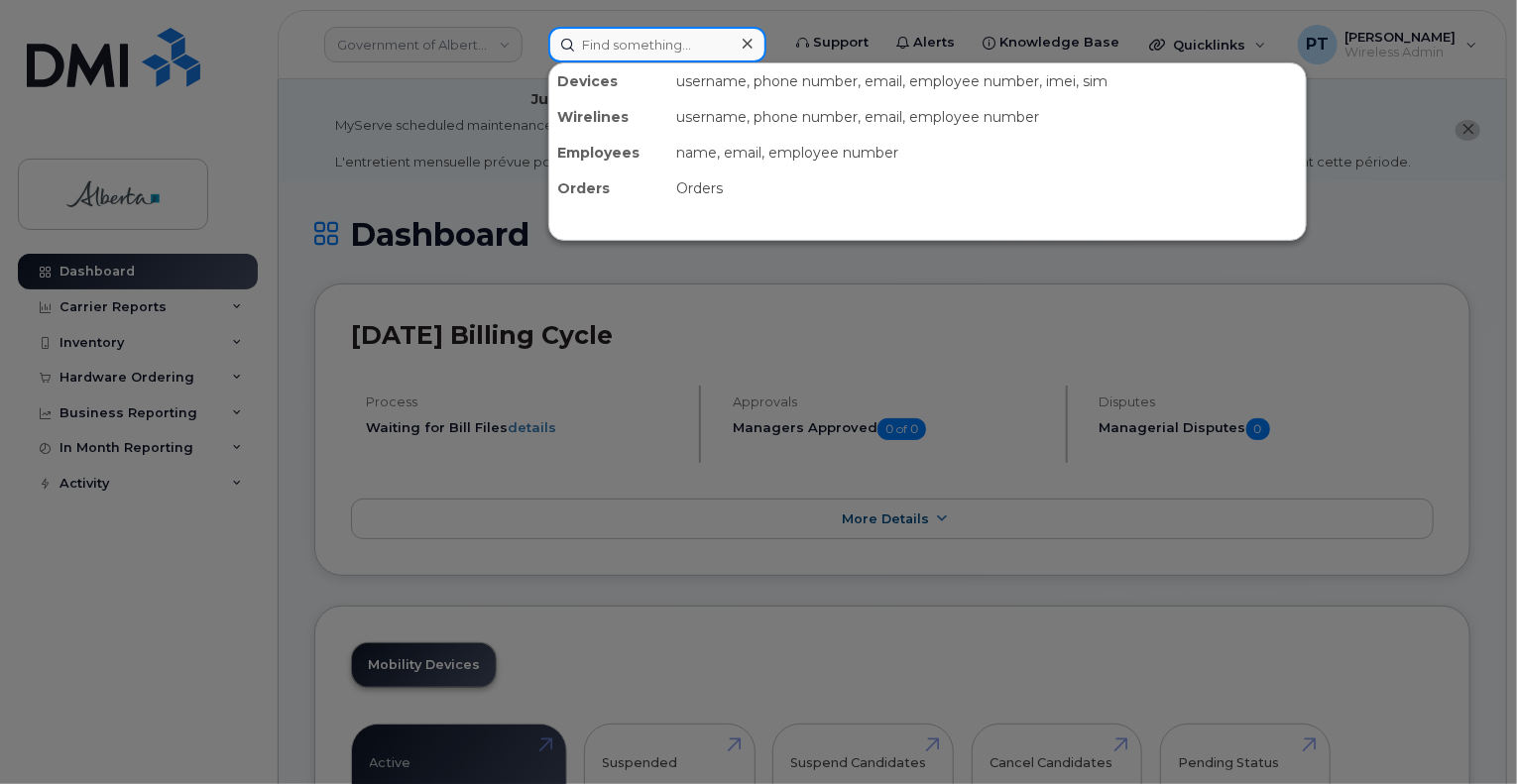 click at bounding box center (657, 45) 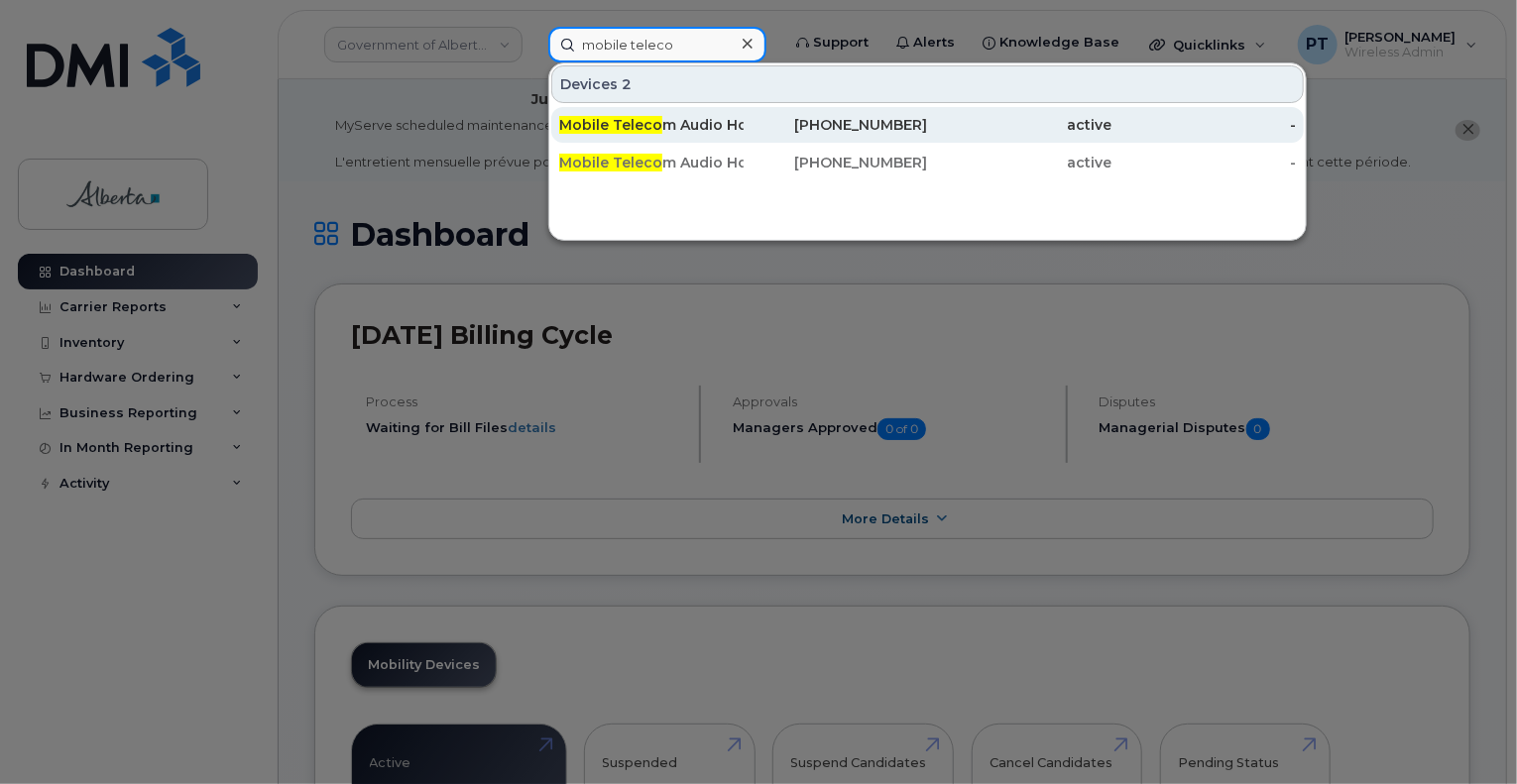 type on "mobile teleco" 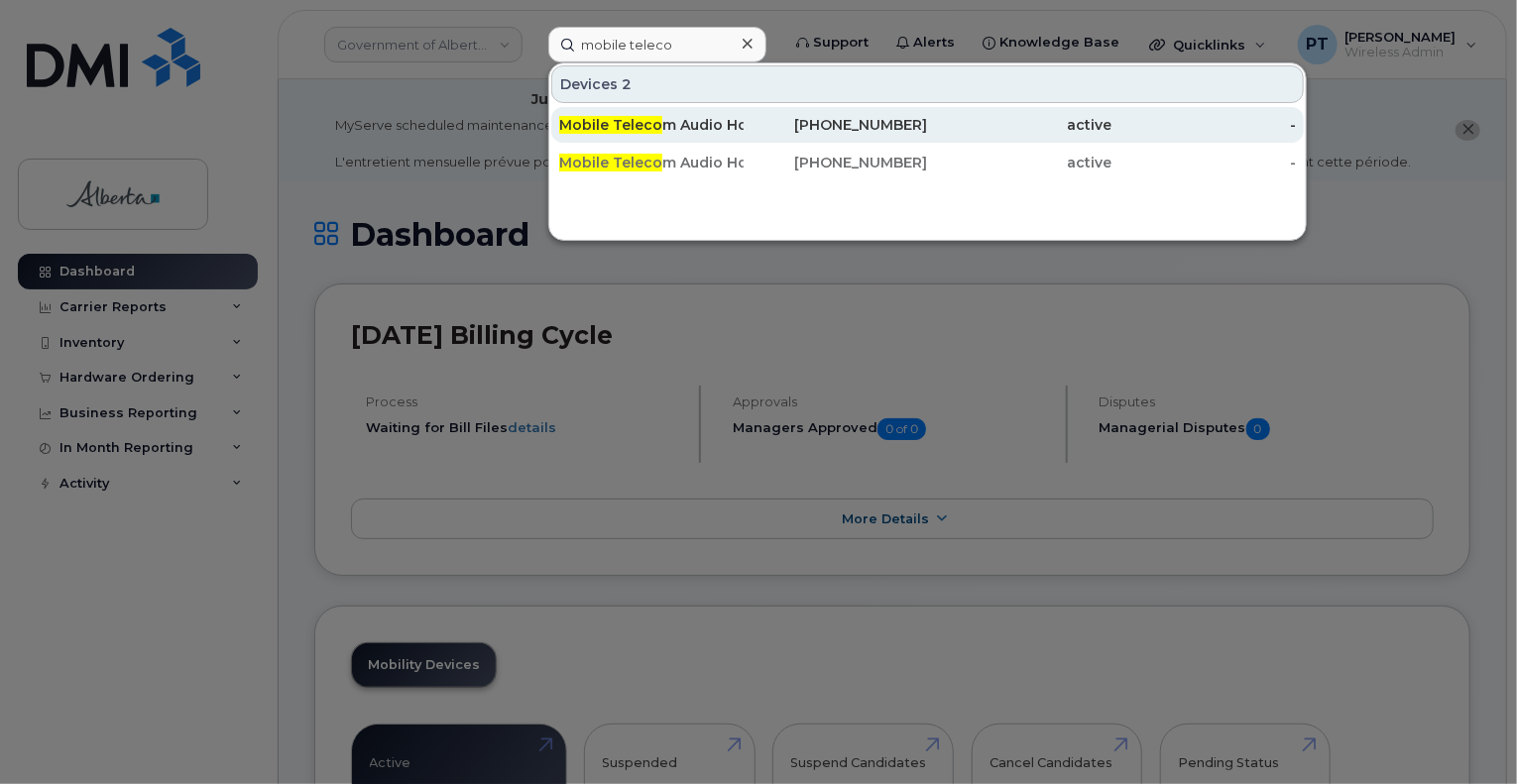 click on "Mobile Teleco m Audio Host EDTN" at bounding box center (651, 125) 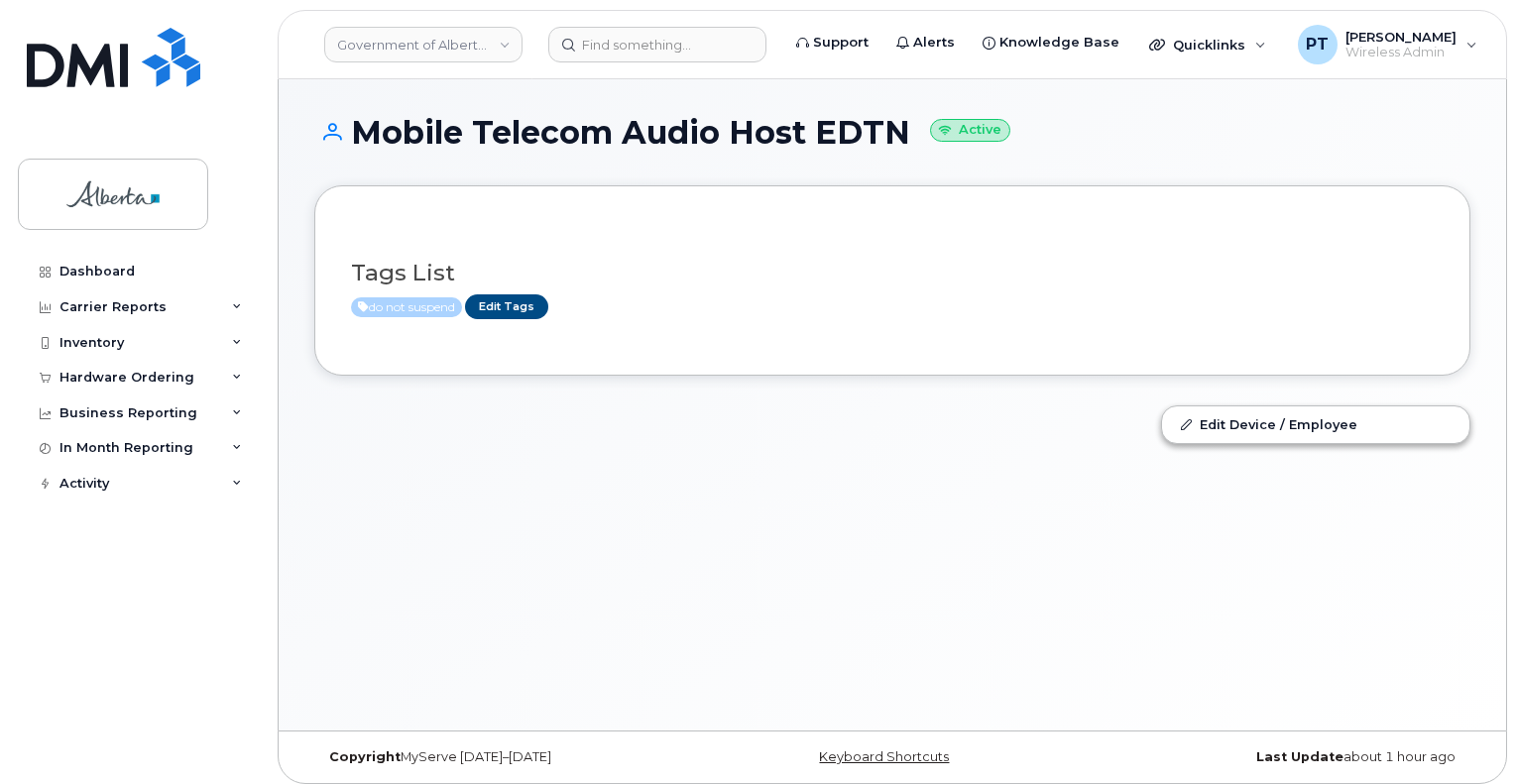 scroll, scrollTop: 0, scrollLeft: 0, axis: both 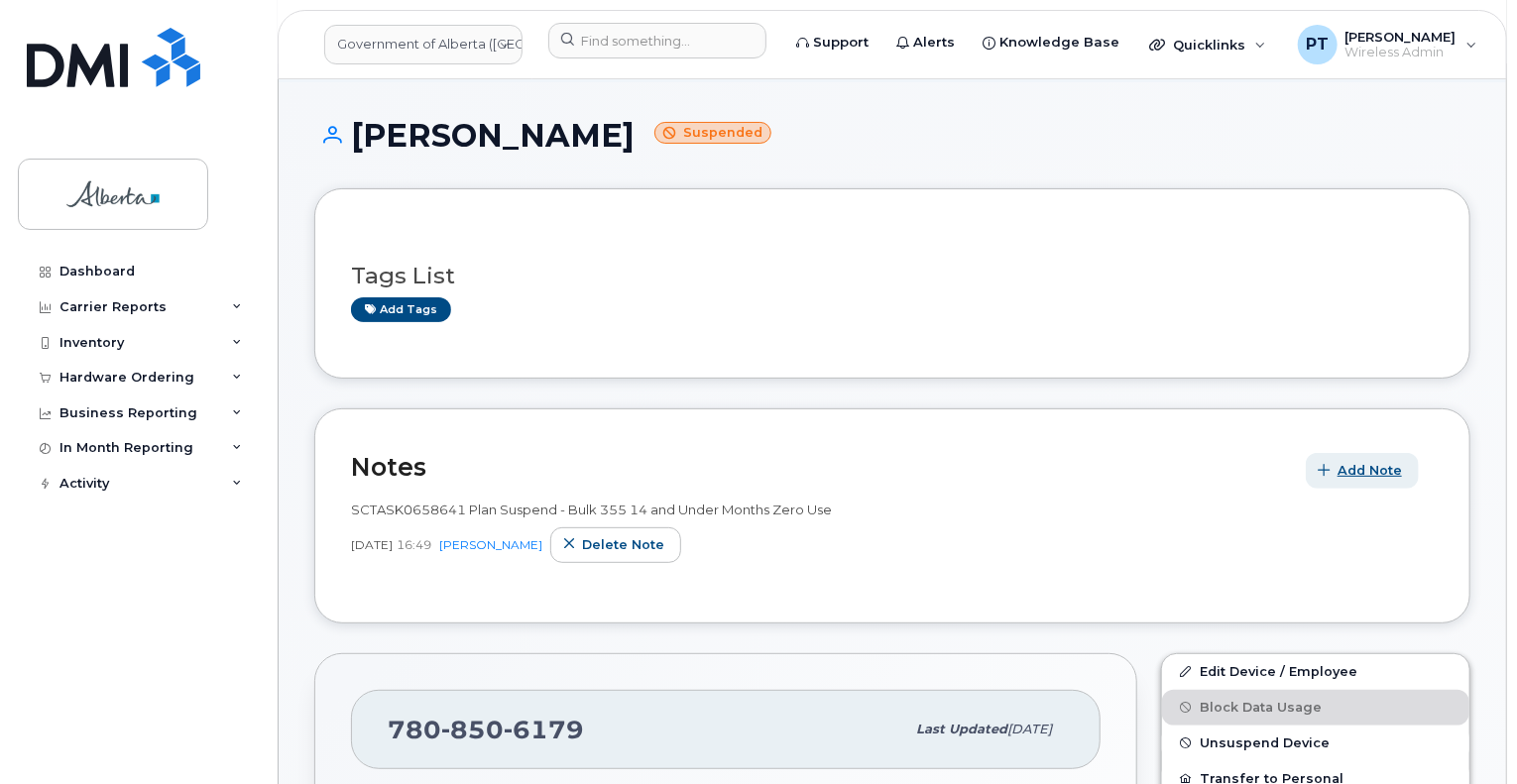 click on "Add Note" at bounding box center [1369, 470] 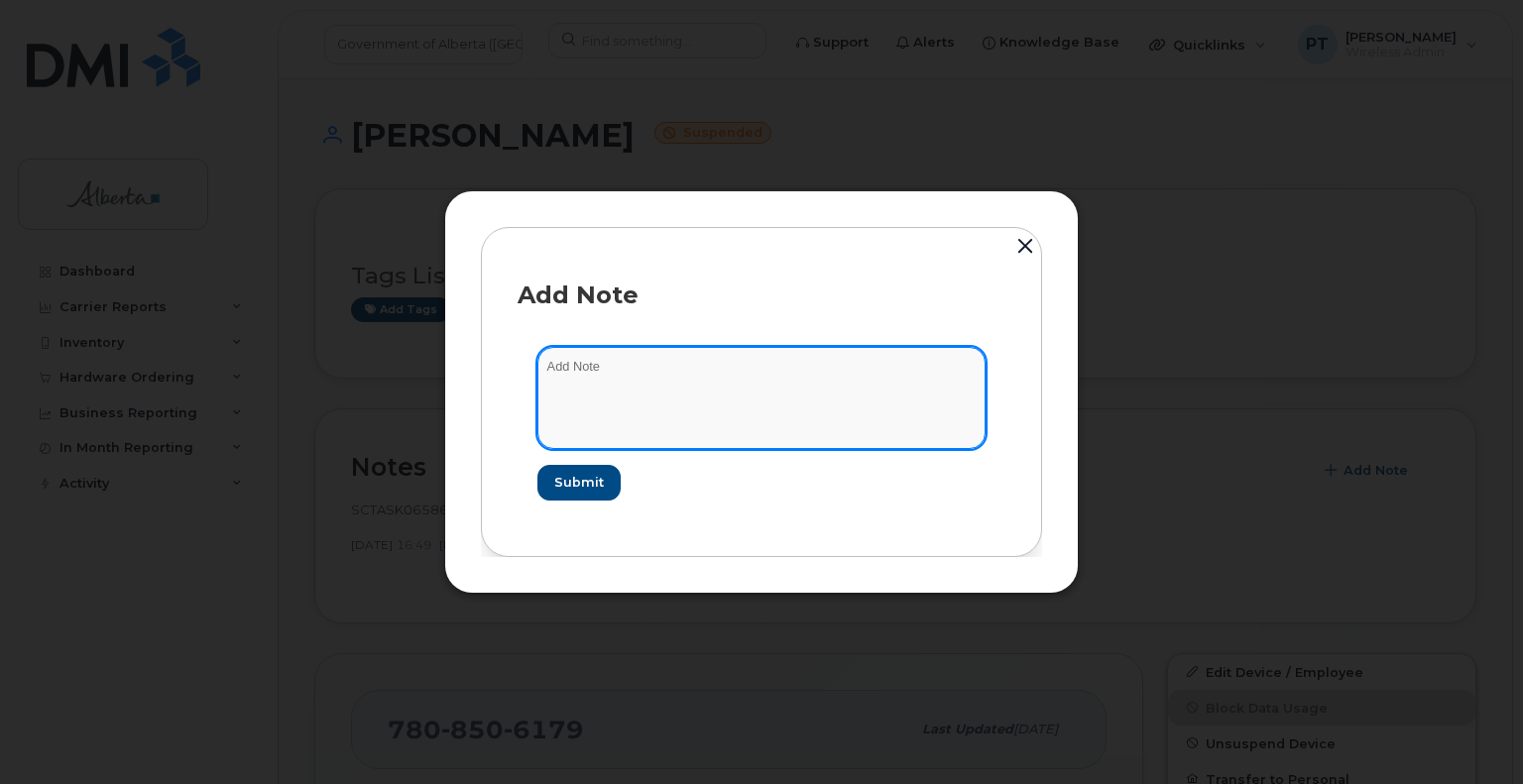 click at bounding box center [762, 397] 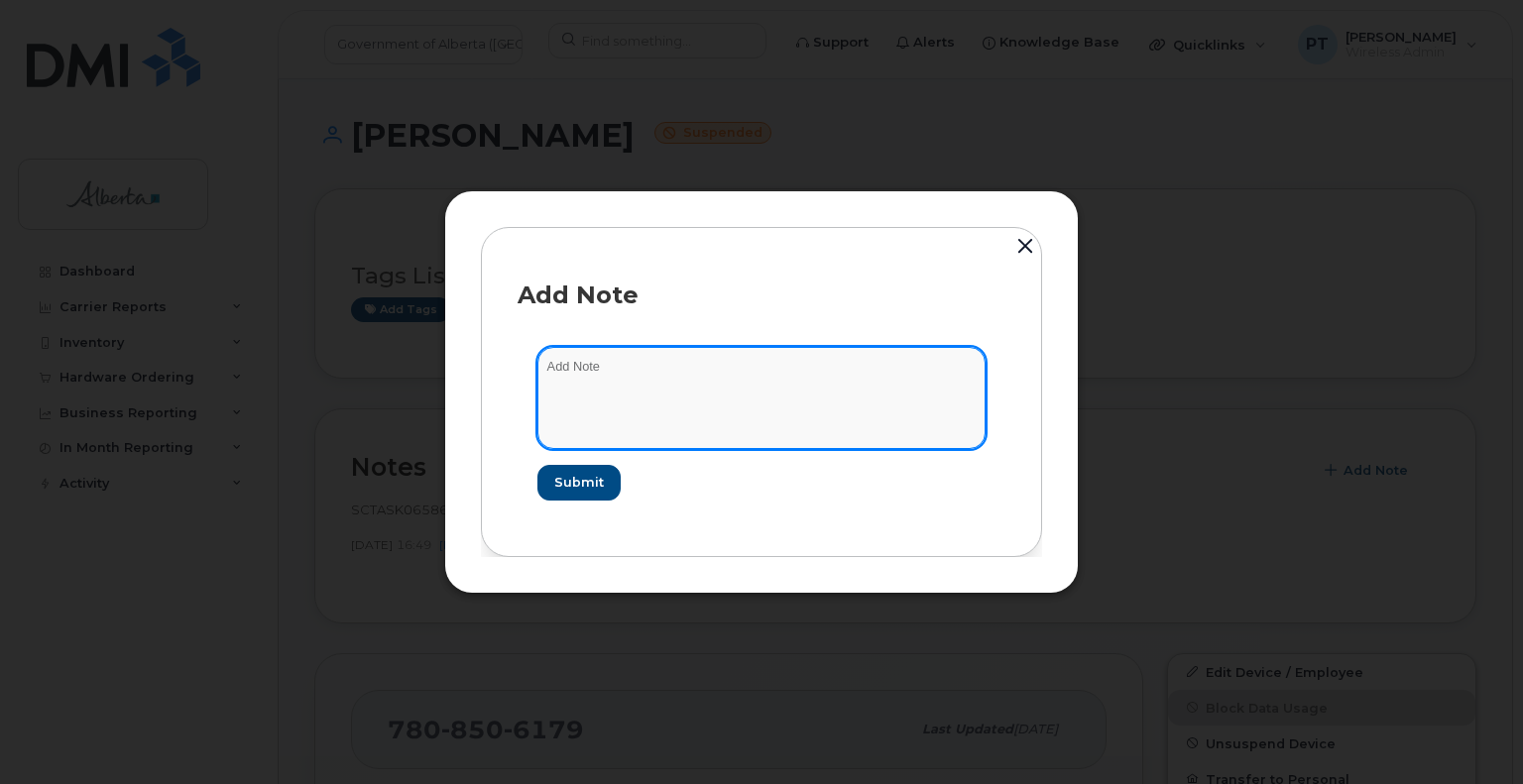 paste on "SCTASK0811593" 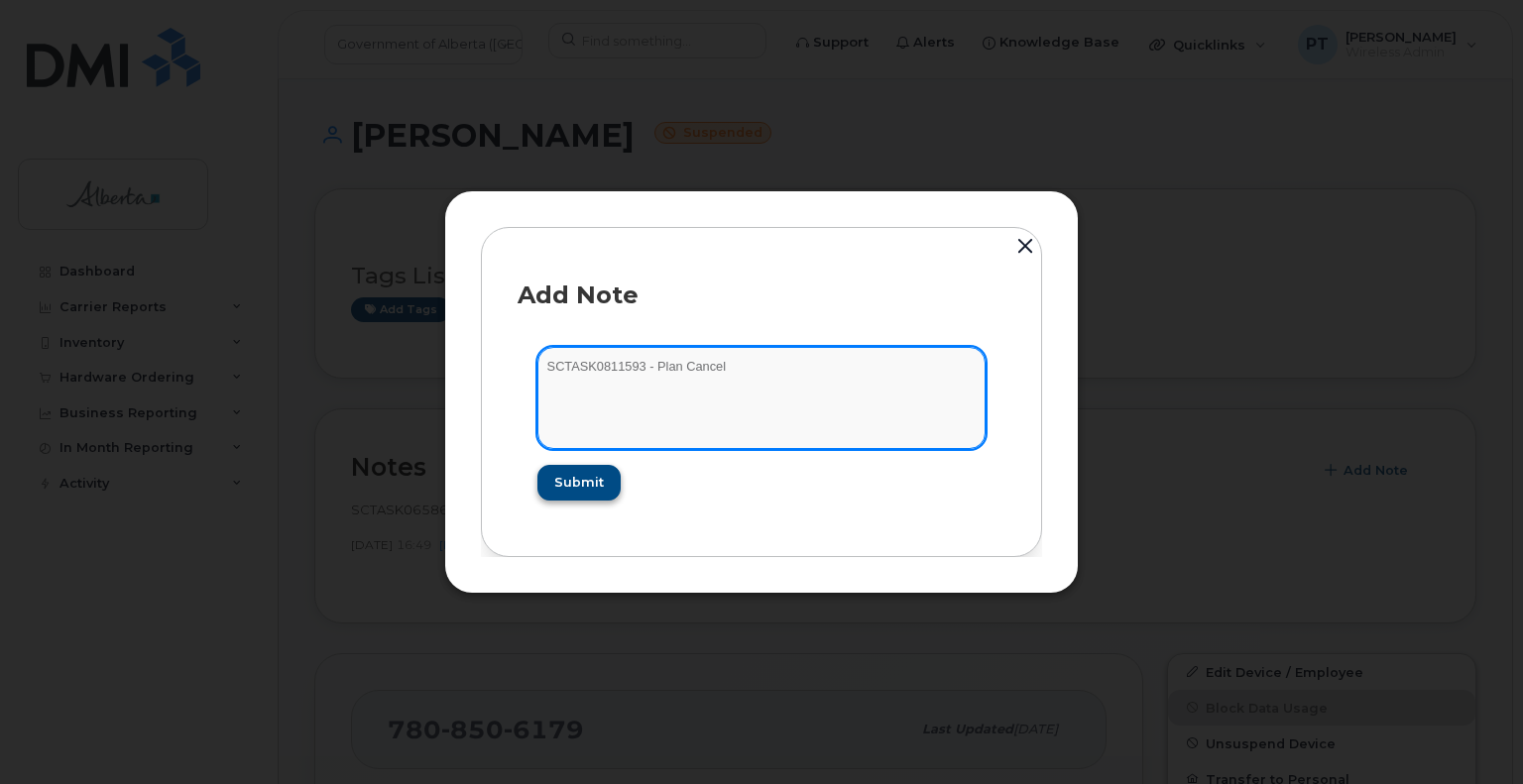 type on "SCTASK0811593 - Plan Cancel" 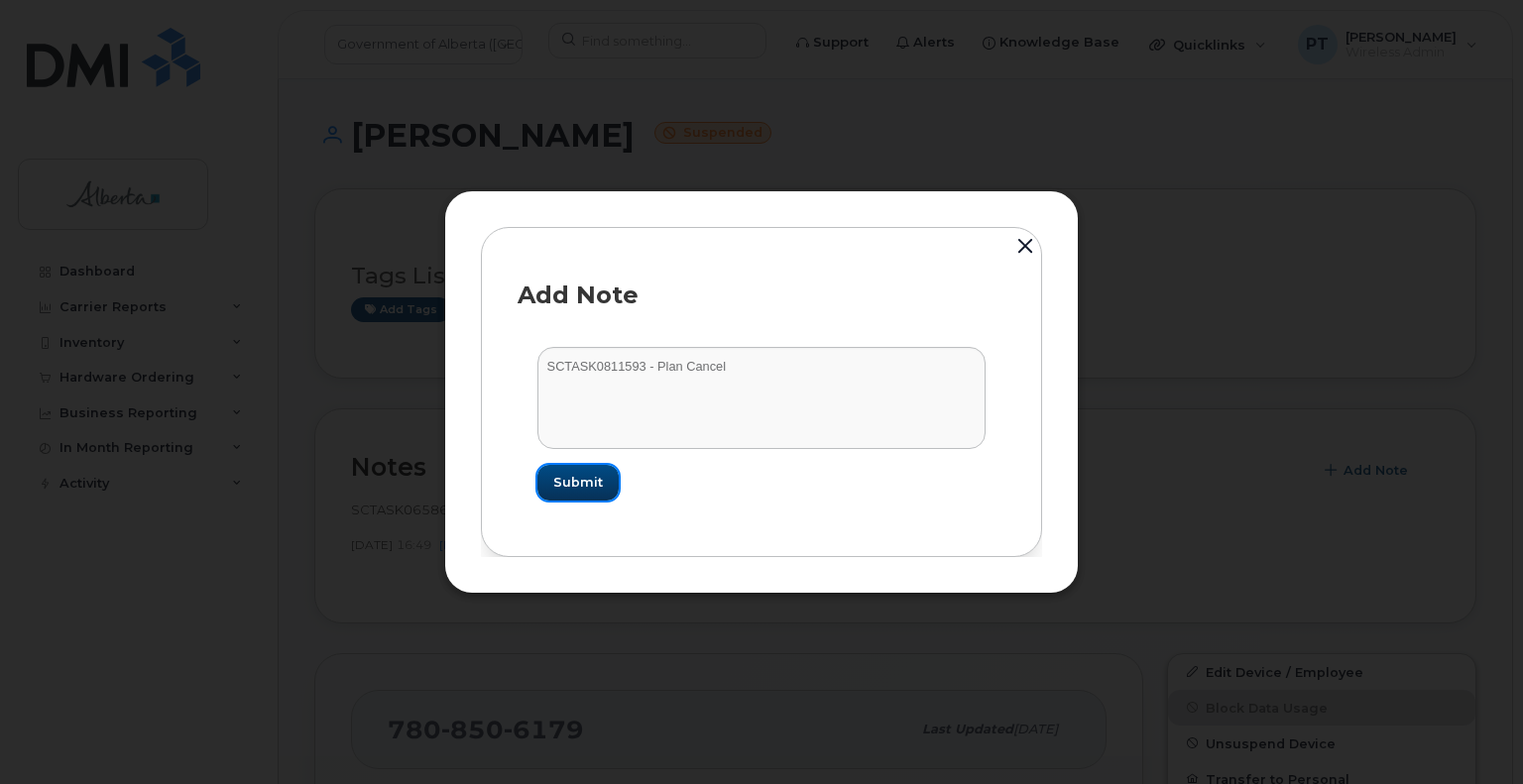 click on "Submit" at bounding box center [578, 482] 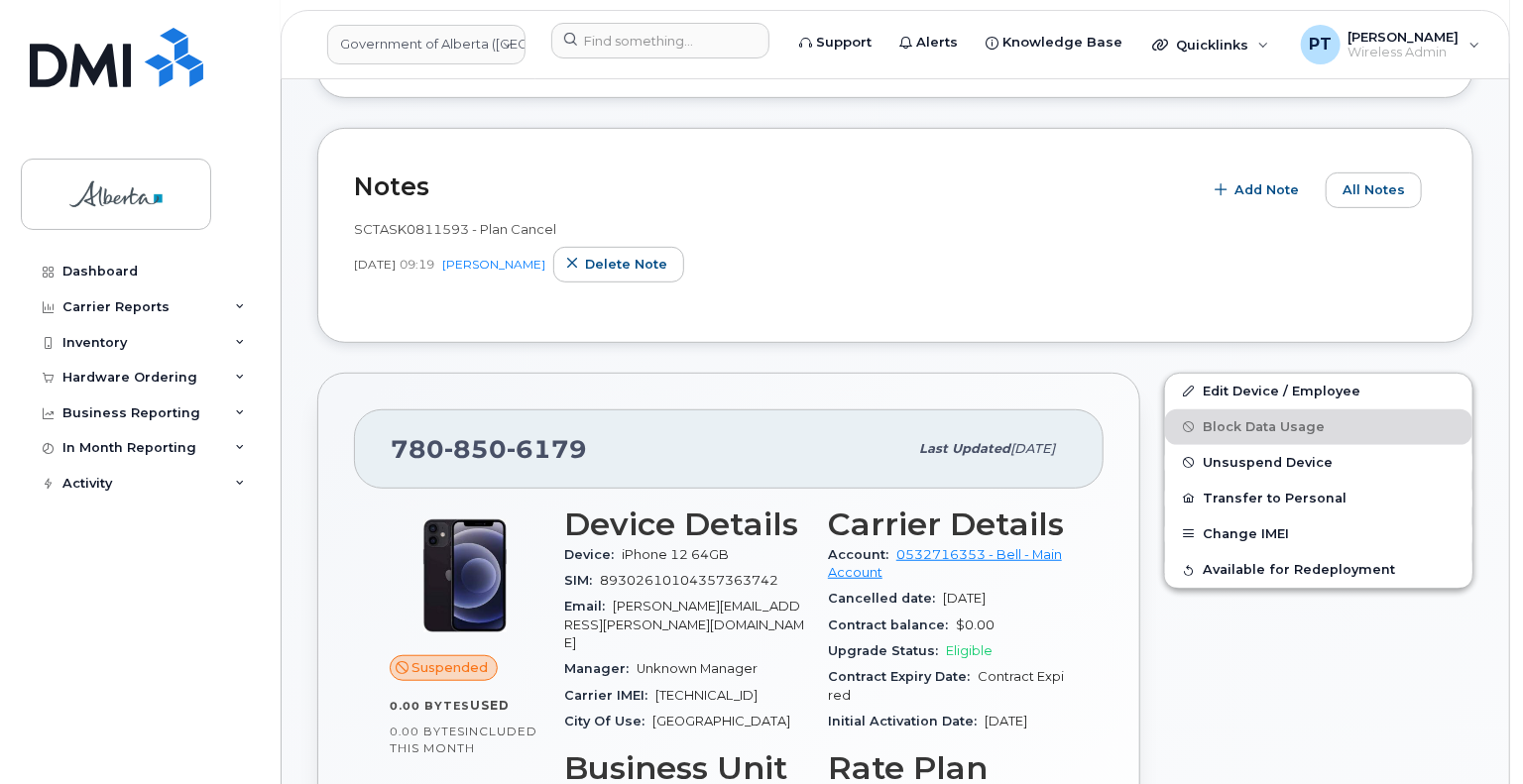 scroll, scrollTop: 496, scrollLeft: 0, axis: vertical 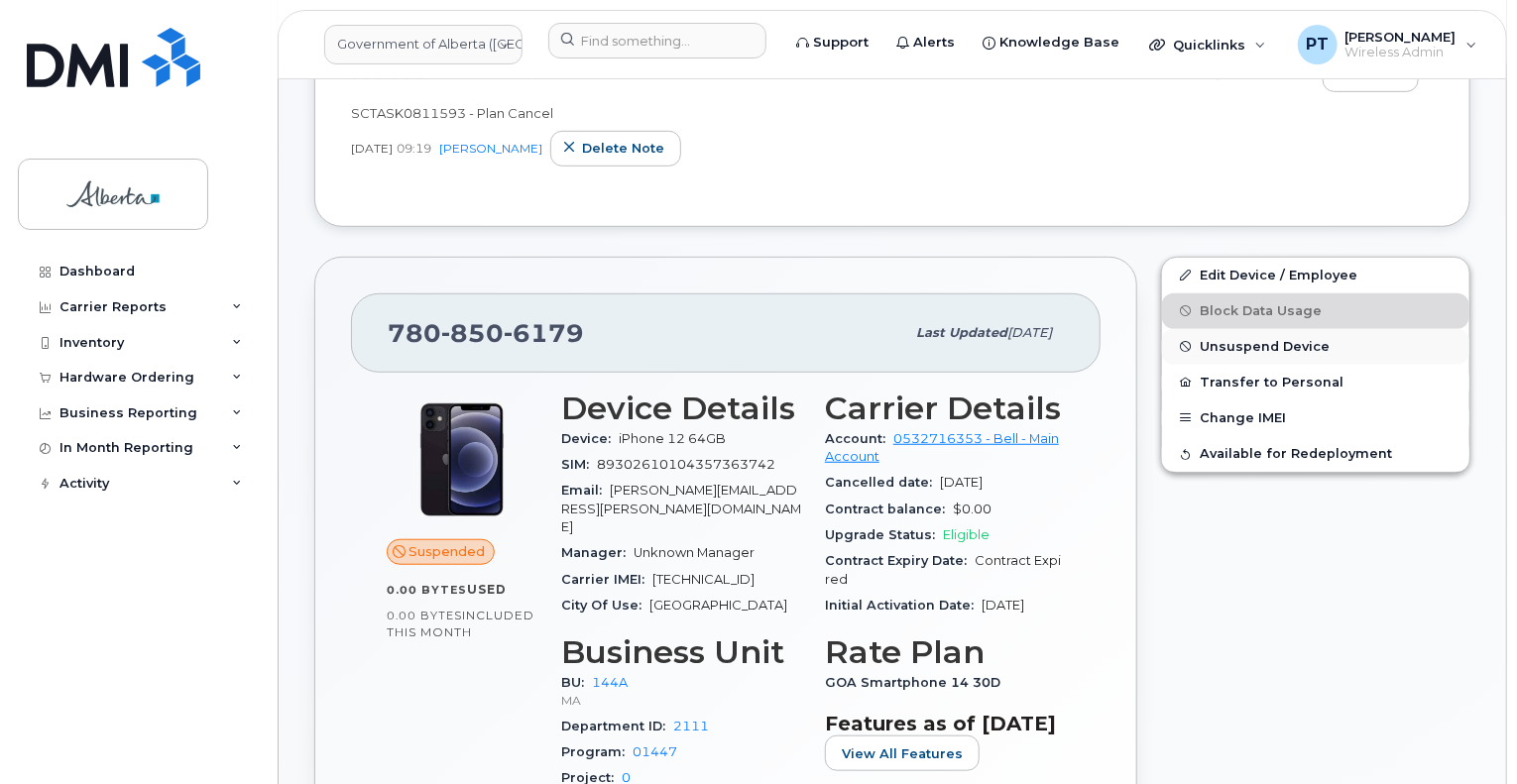 click on "Unsuspend Device" at bounding box center [1264, 346] 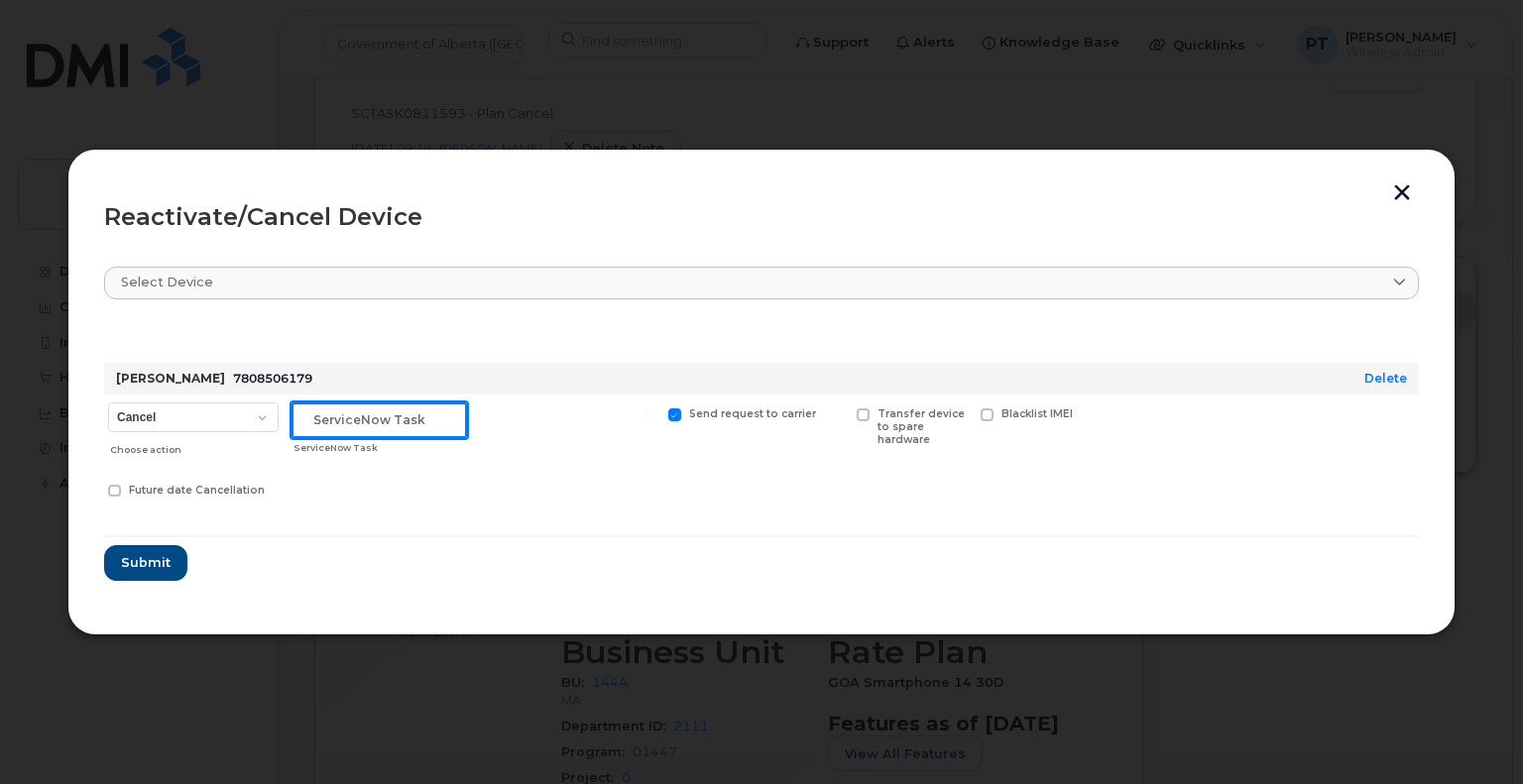 click at bounding box center (379, 420) 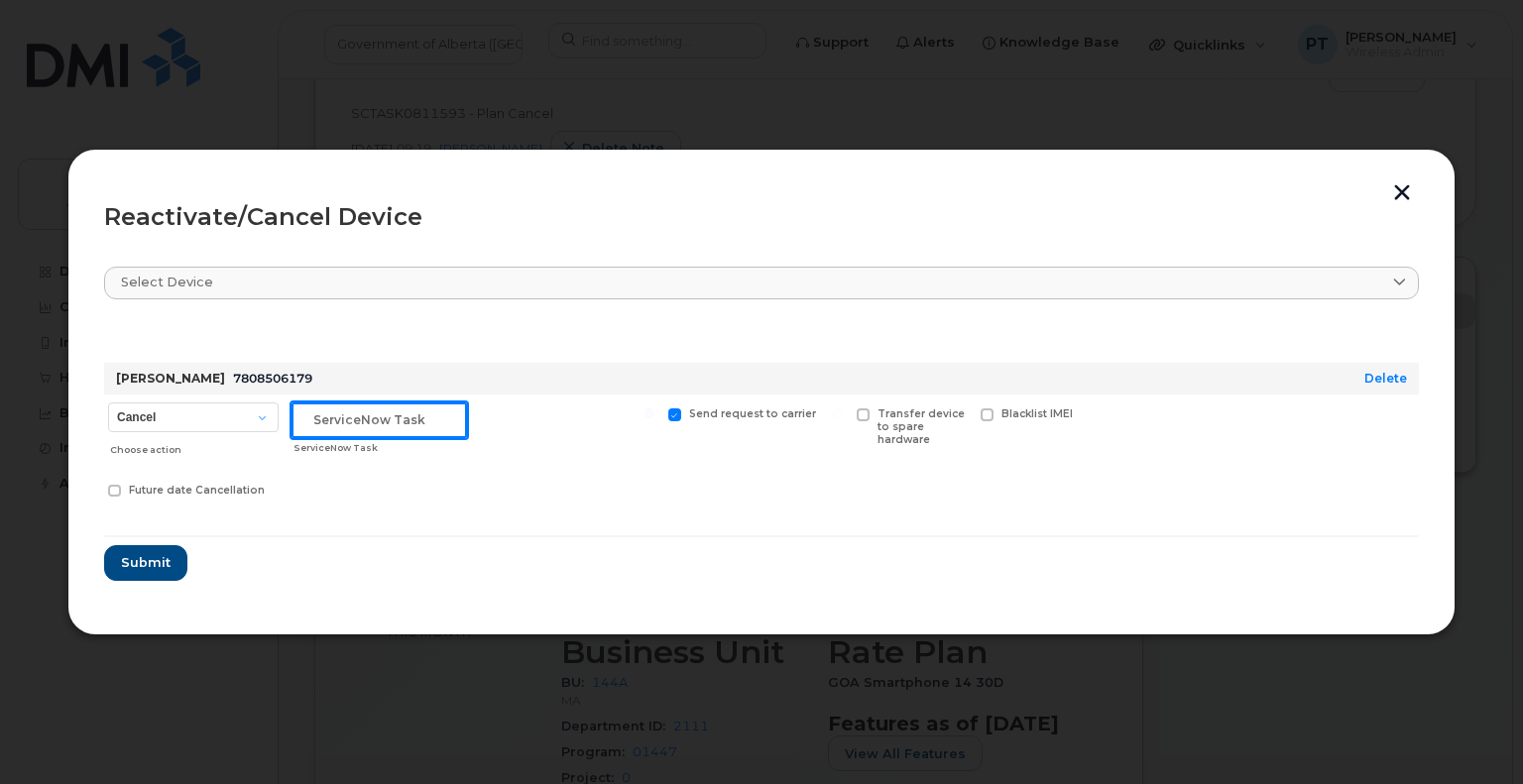 paste on "SCTASK0811593" 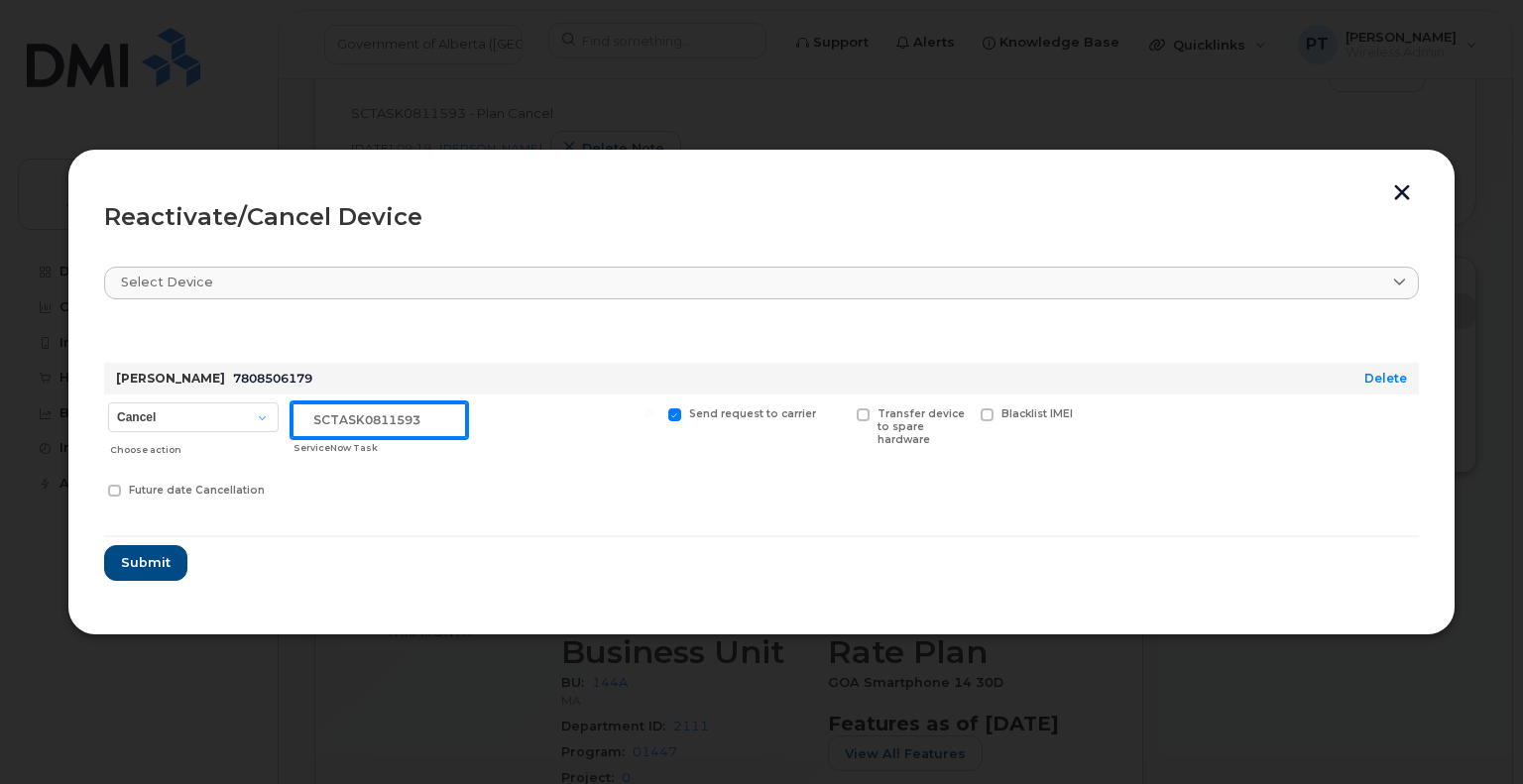 type on "SCTASK0811593" 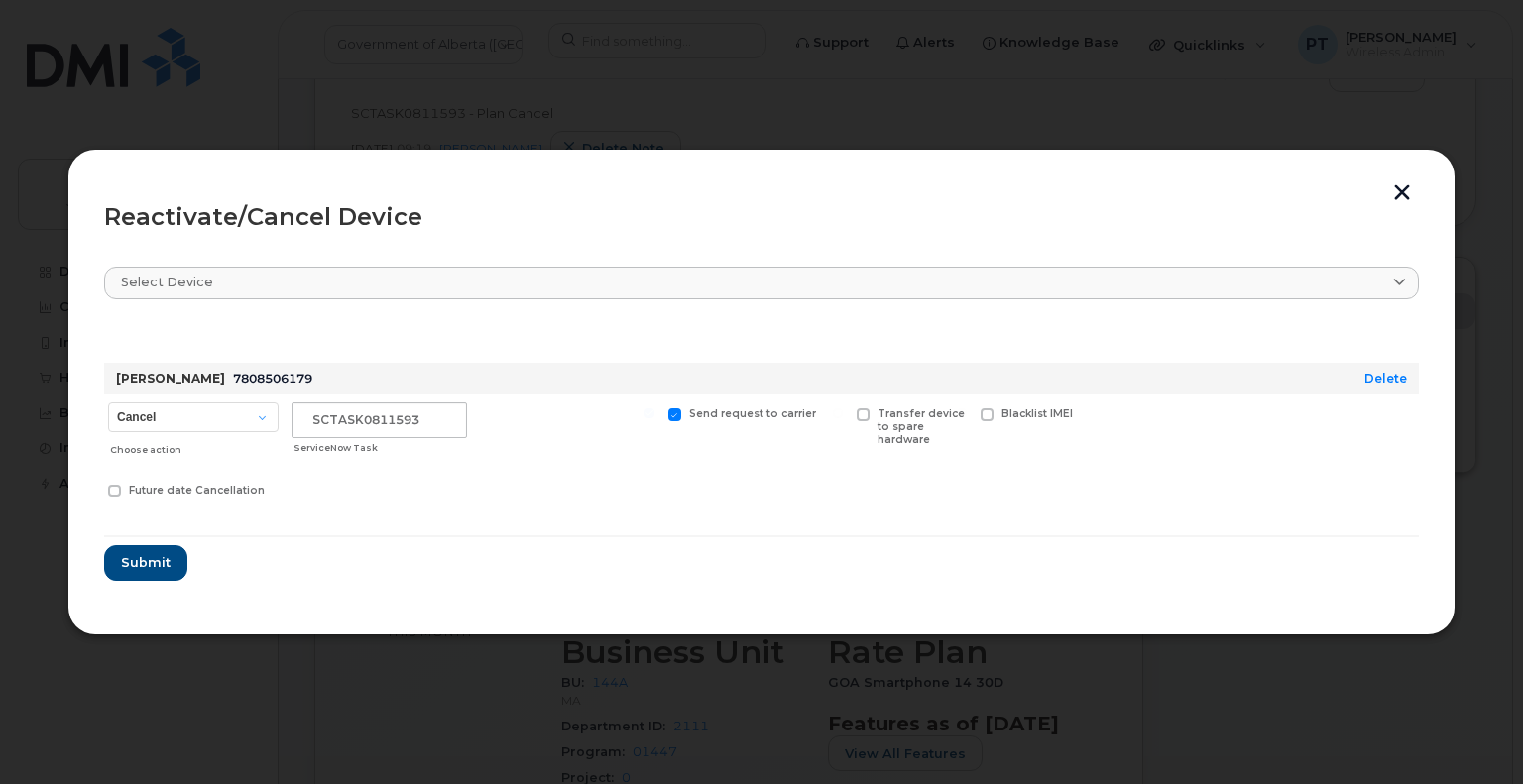 drag, startPoint x: 866, startPoint y: 415, endPoint x: 597, endPoint y: 443, distance: 270.45332 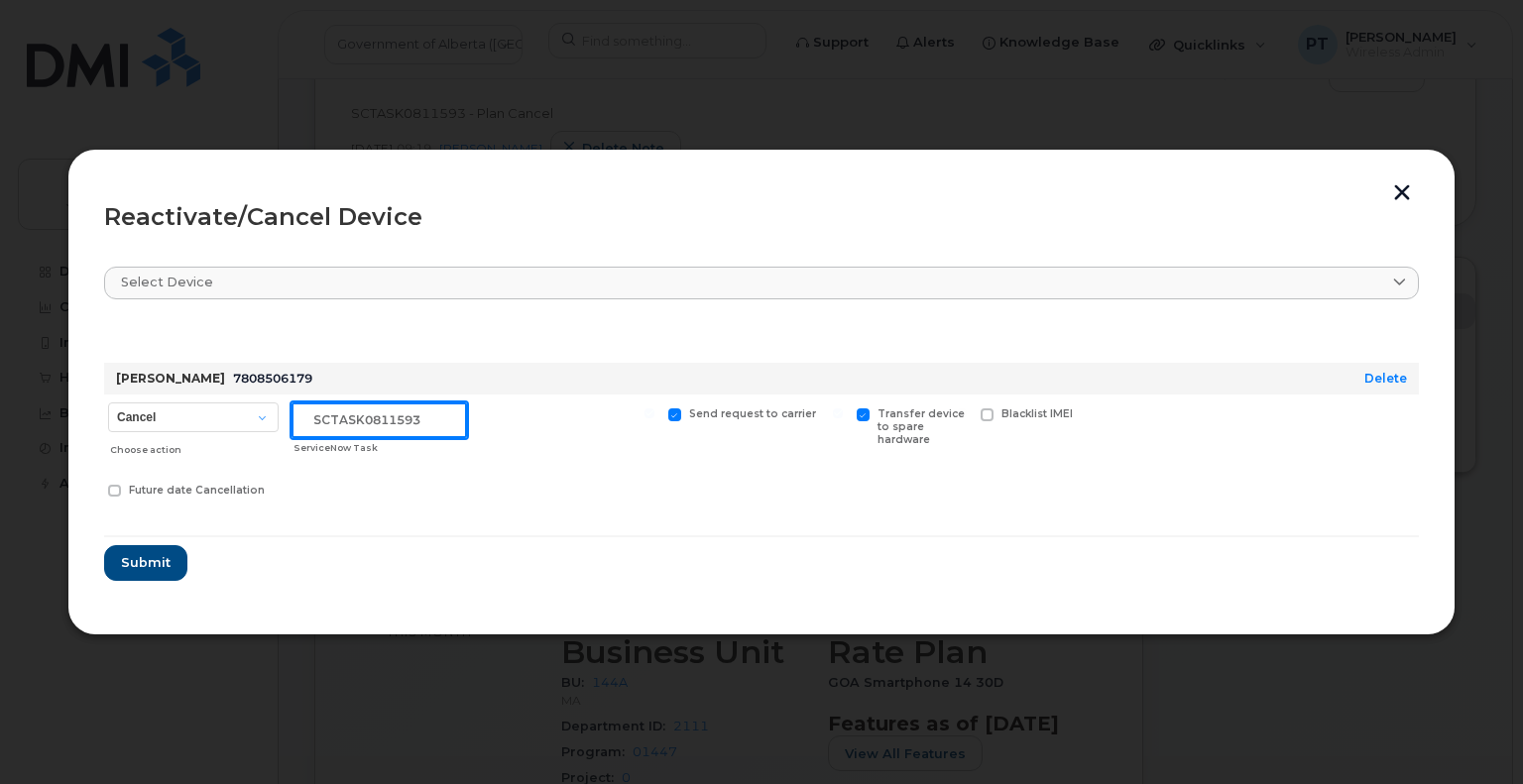 click on "SCTASK0811593" at bounding box center [379, 420] 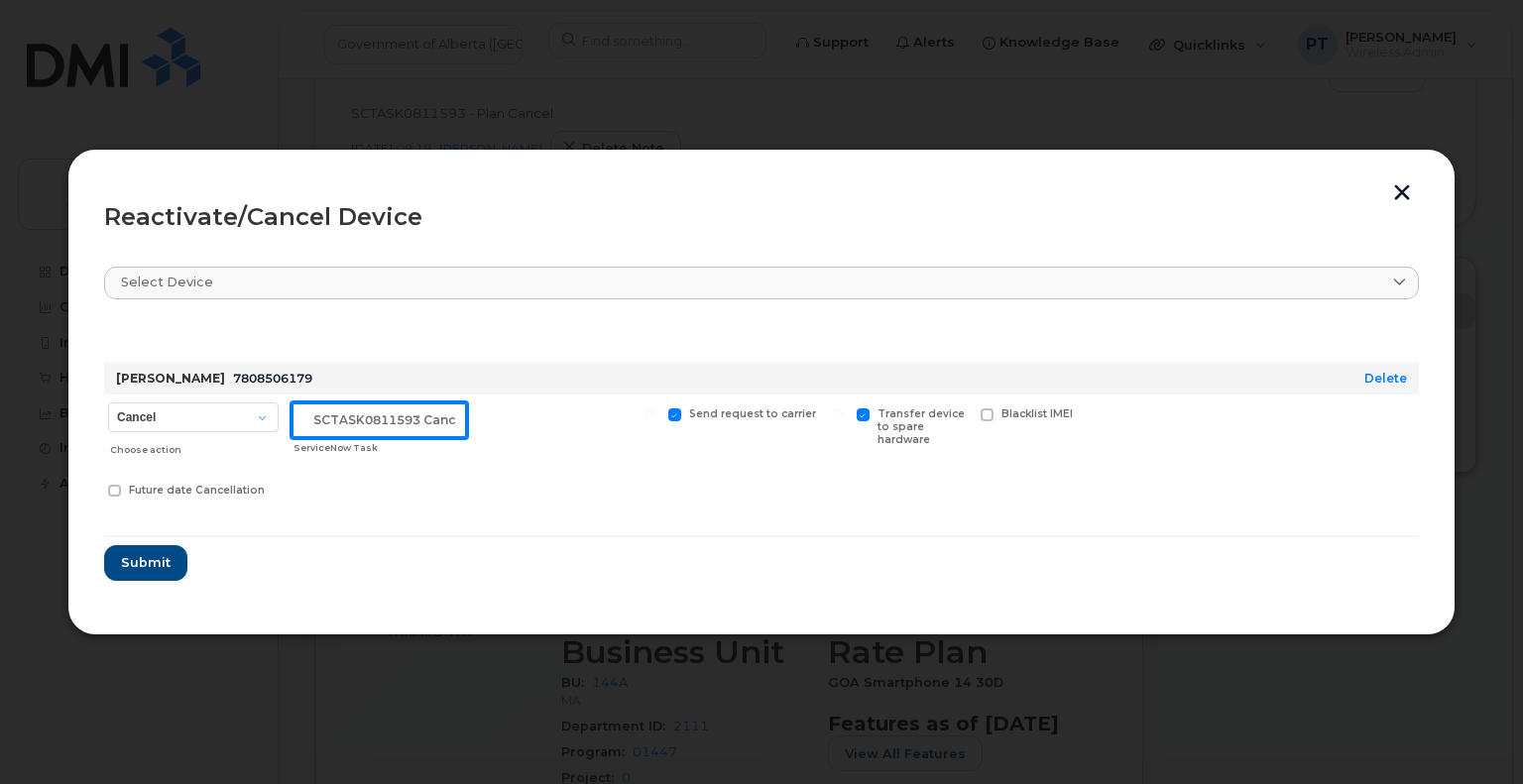 scroll, scrollTop: 0, scrollLeft: 6, axis: horizontal 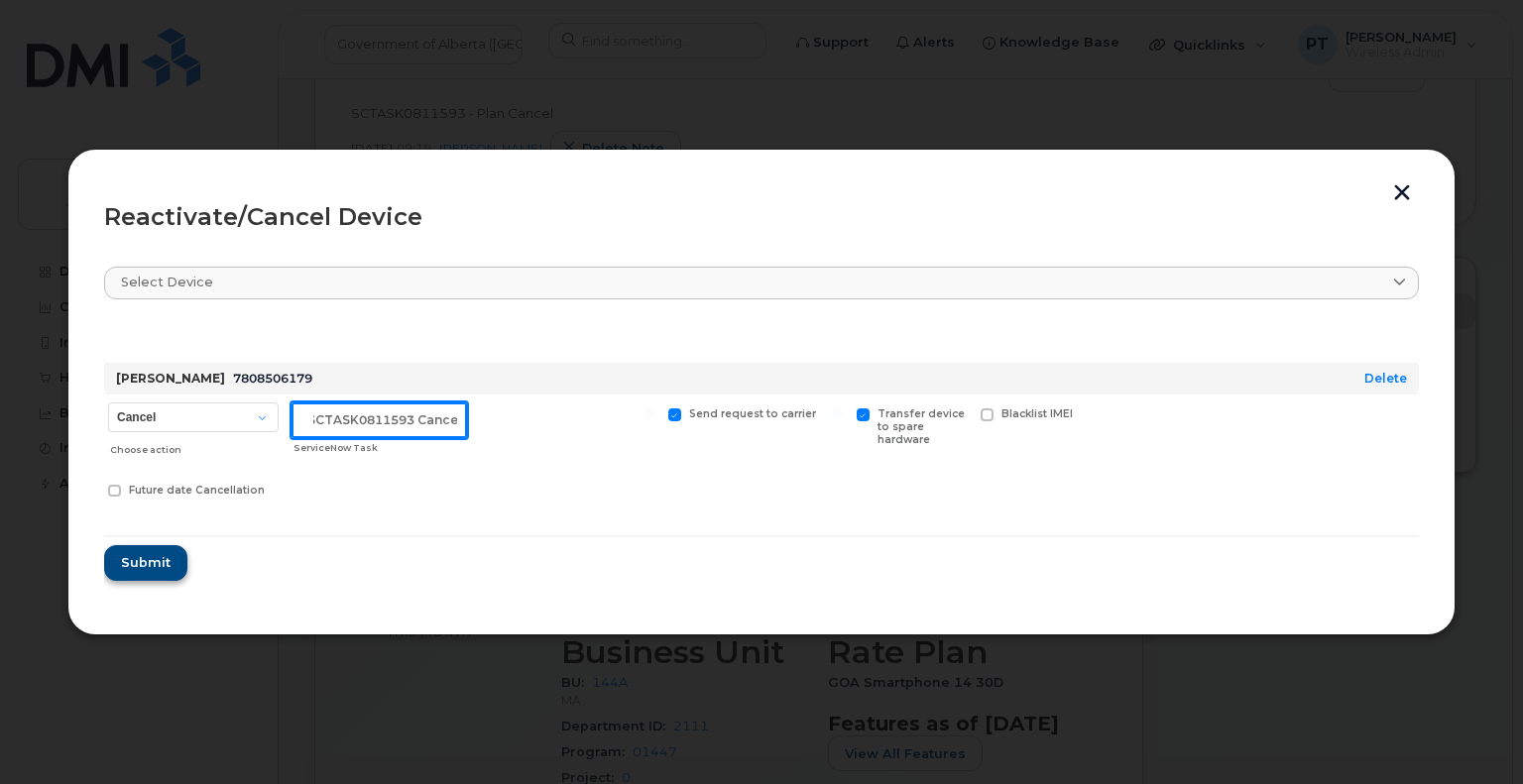 type on "SCTASK0811593 Cancel" 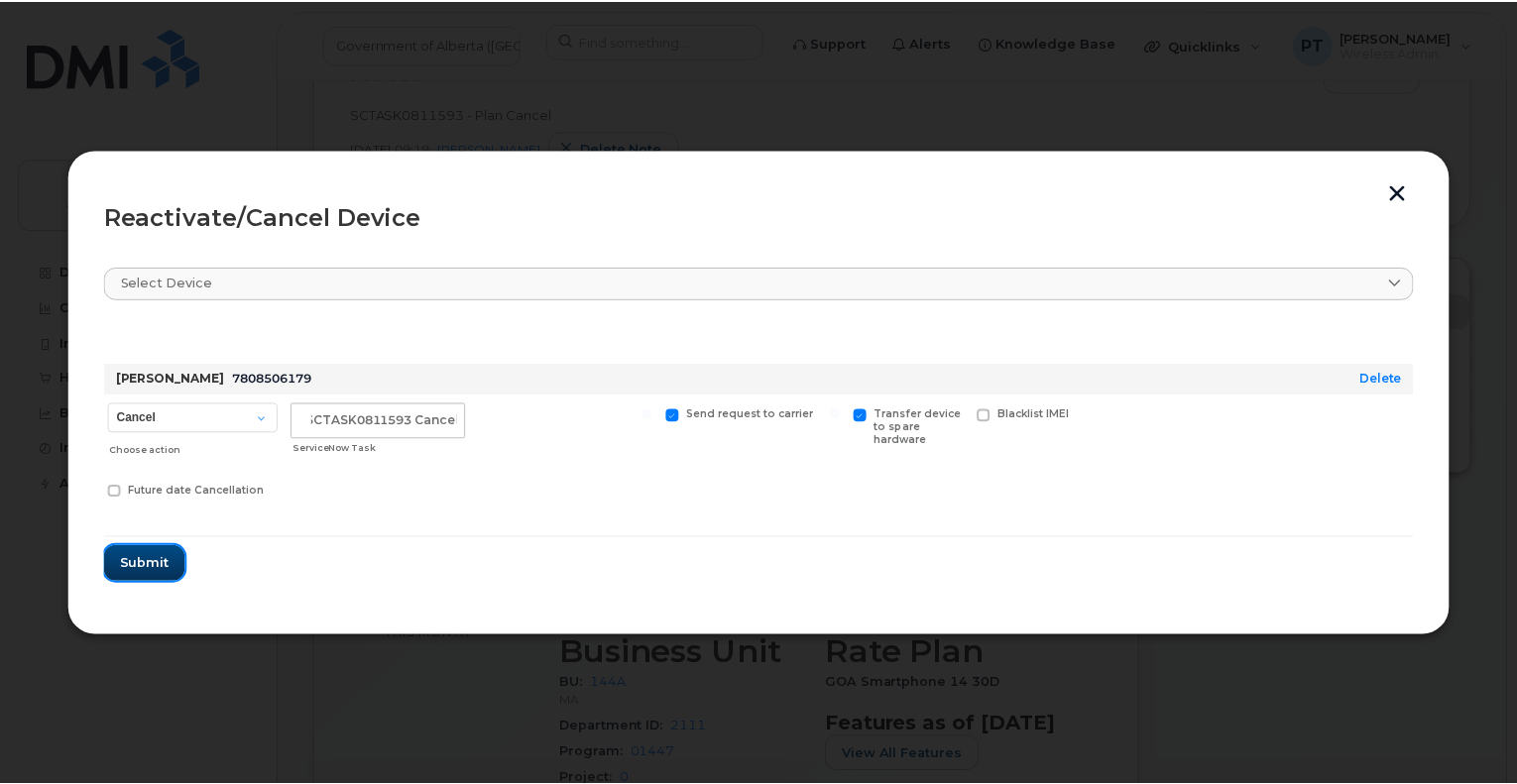 scroll, scrollTop: 0, scrollLeft: 0, axis: both 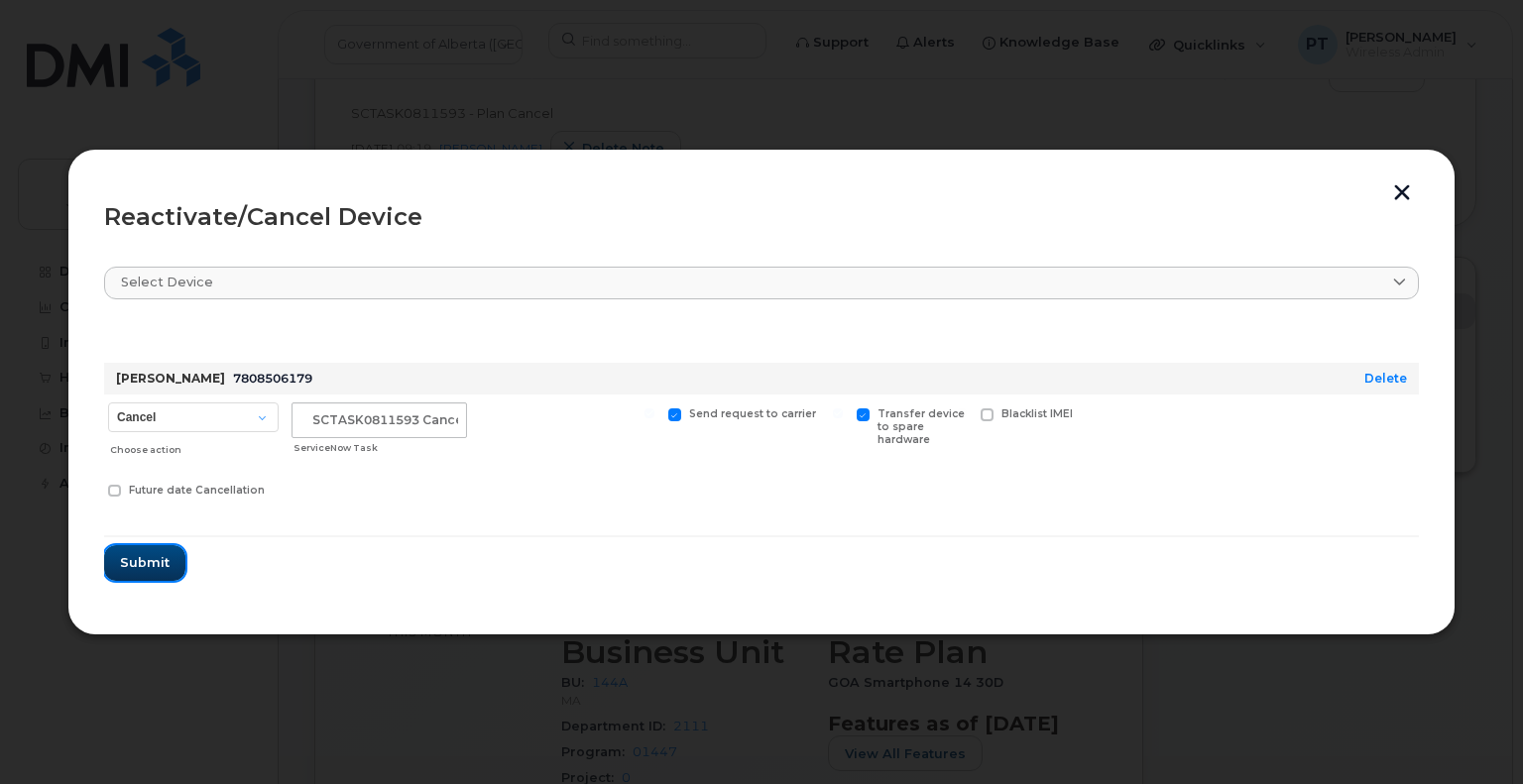 click on "Submit" at bounding box center [145, 563] 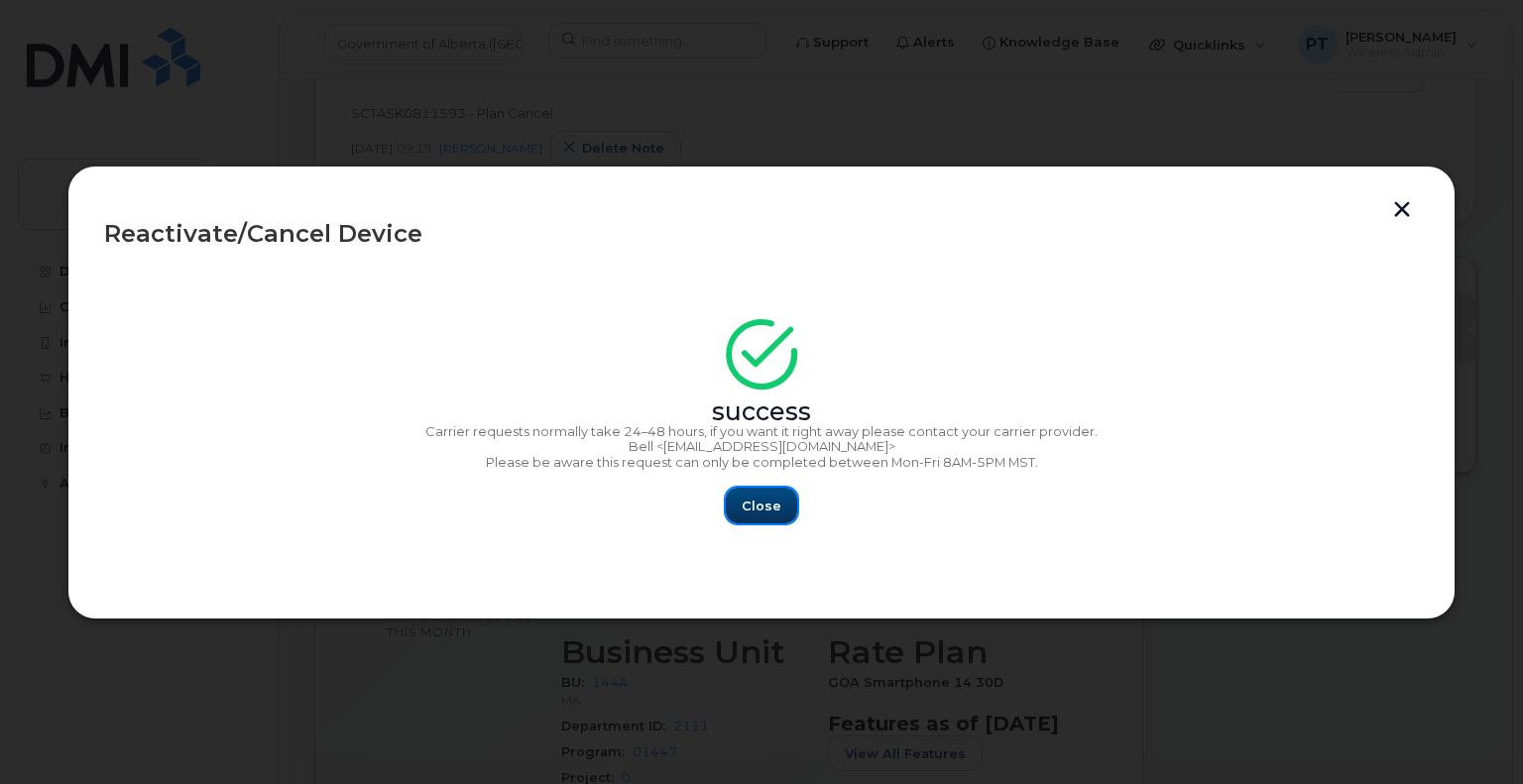 click on "Close" at bounding box center [762, 505] 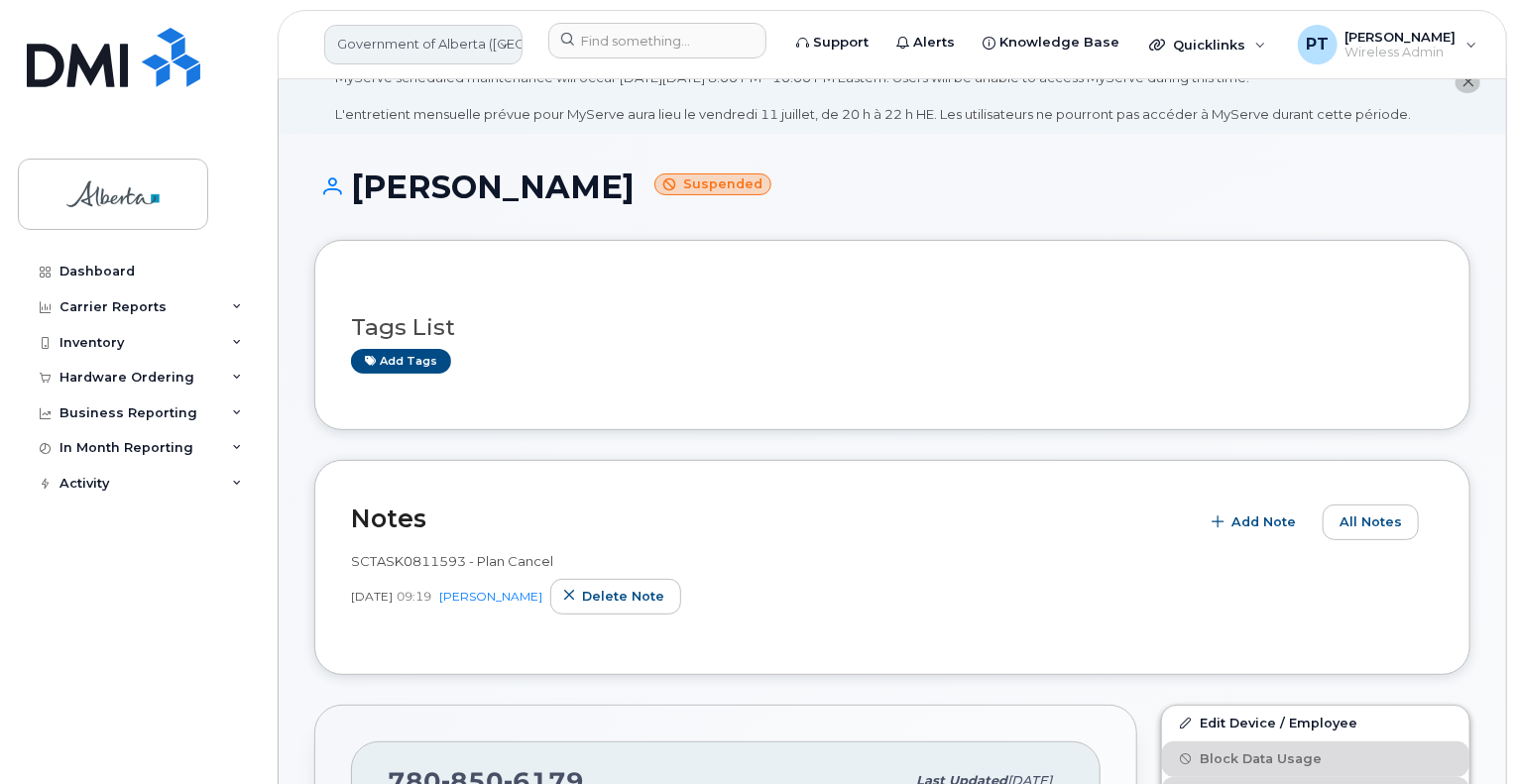 scroll, scrollTop: 0, scrollLeft: 0, axis: both 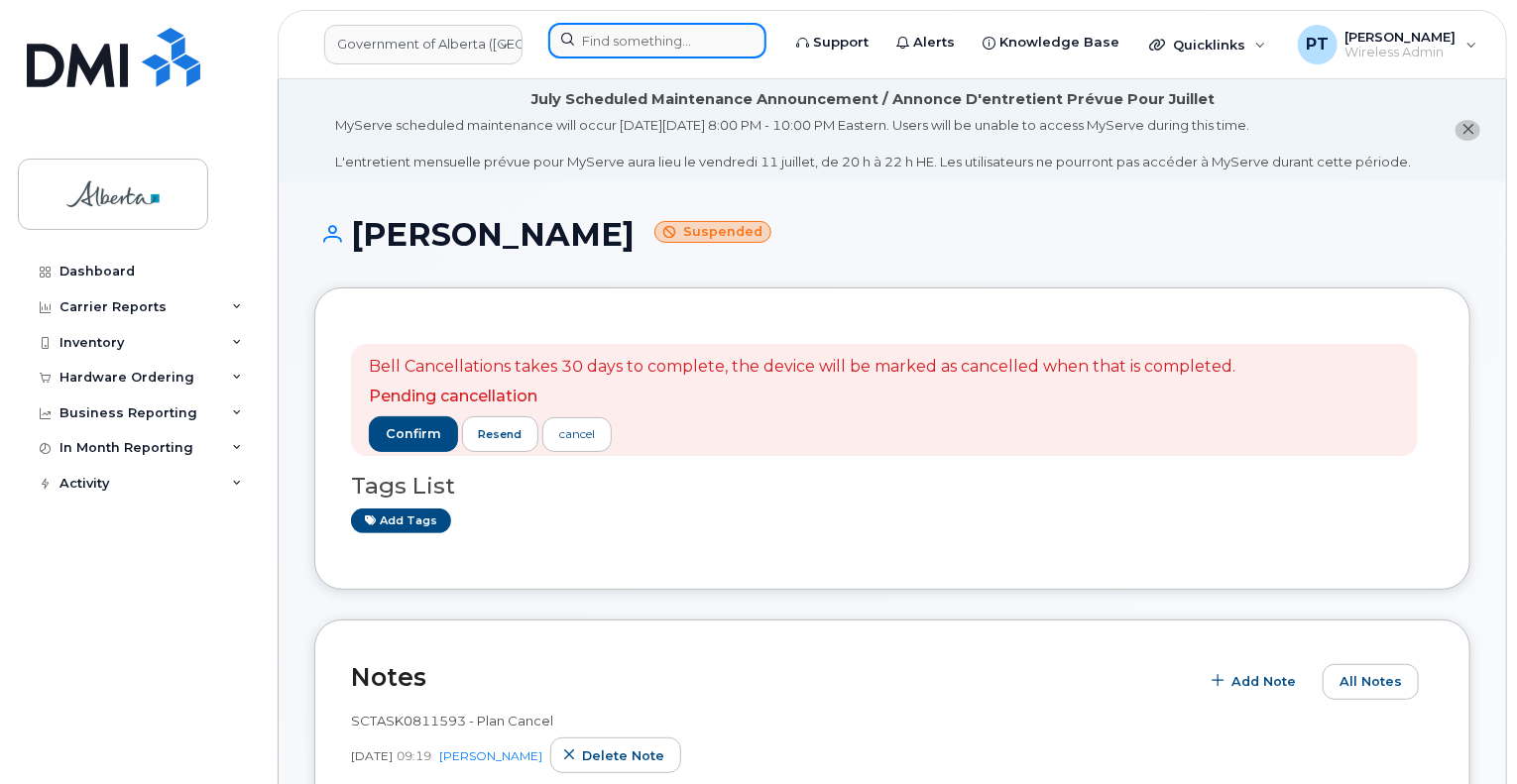 click at bounding box center (657, 41) 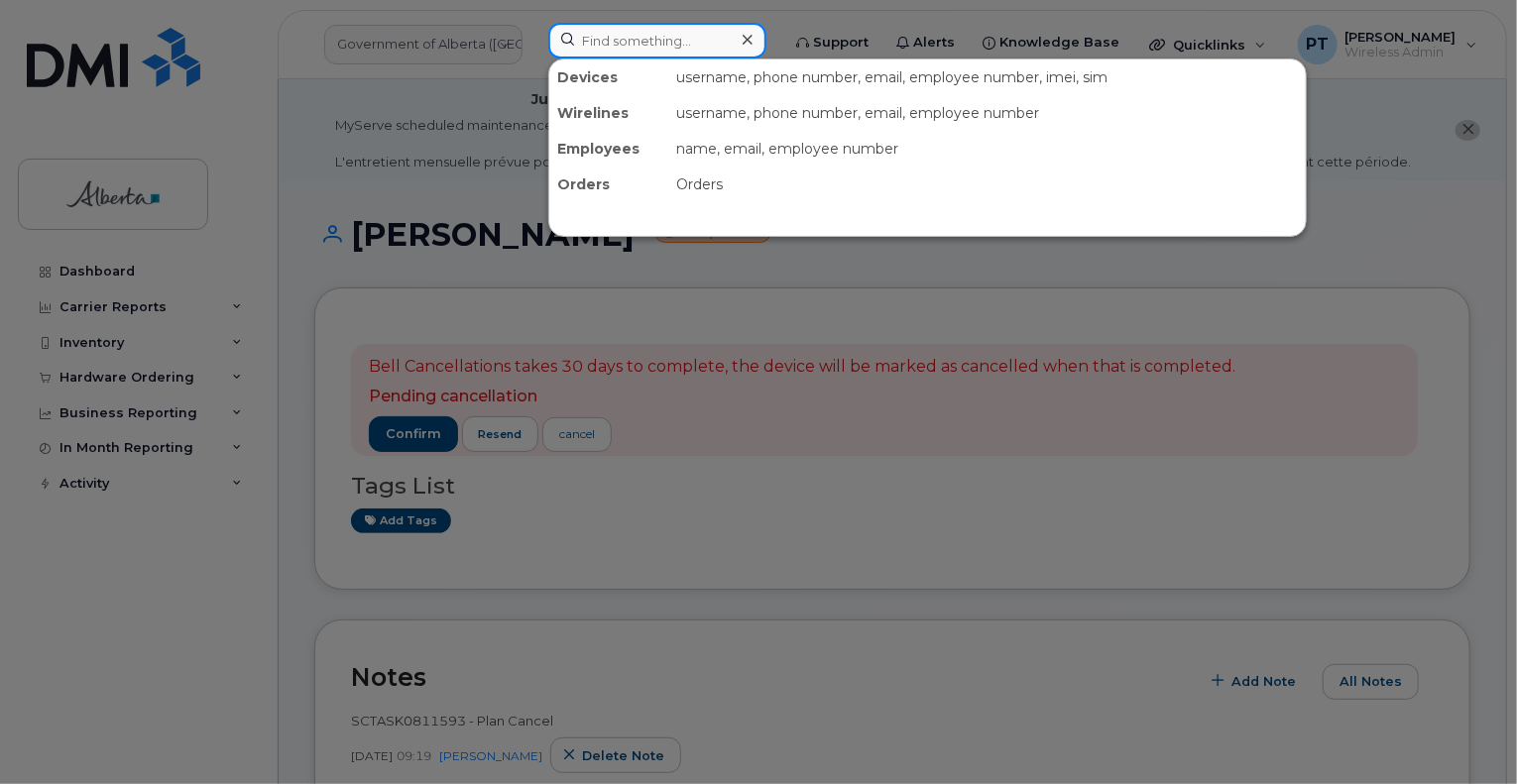 paste on "4034985839" 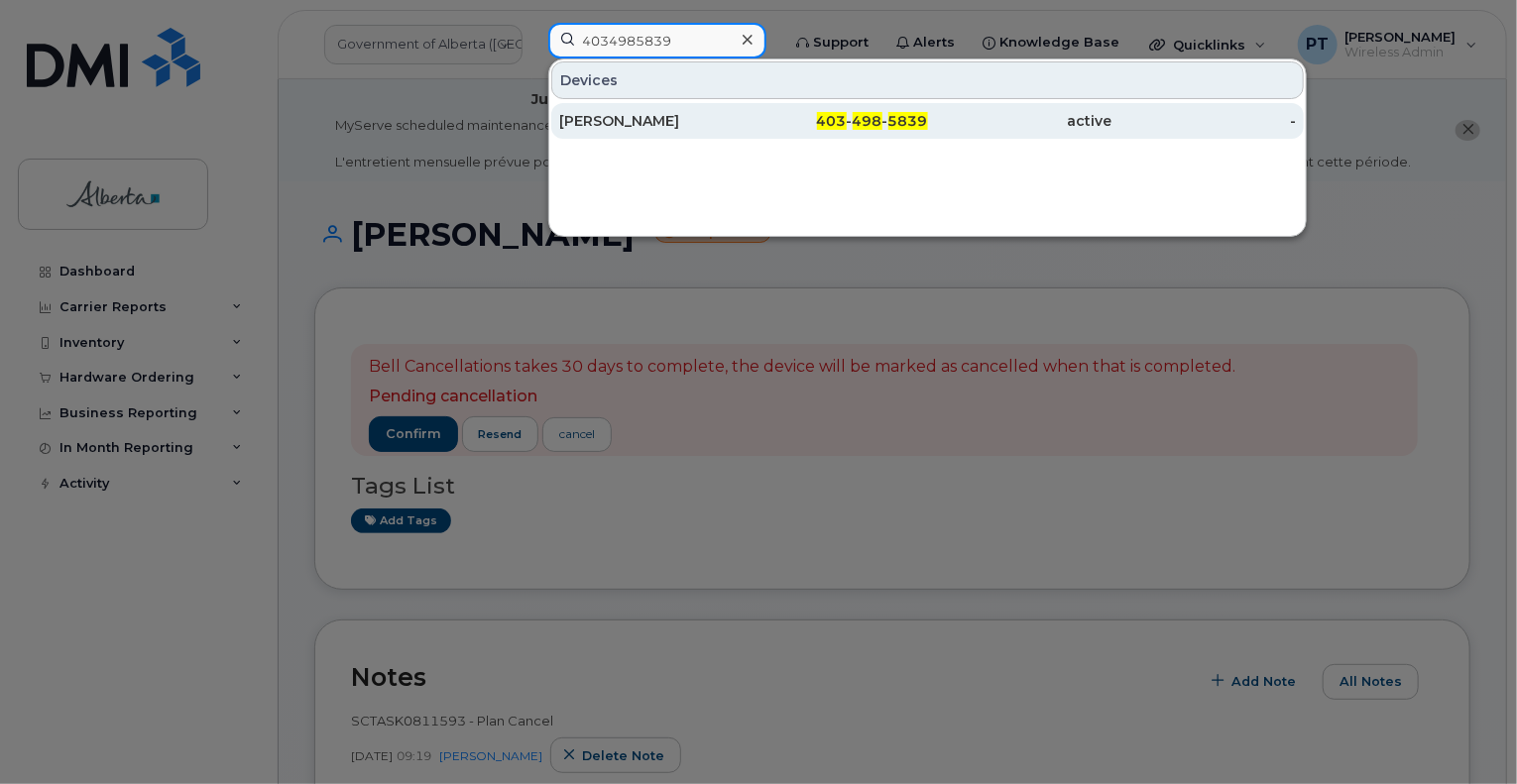 type on "4034985839" 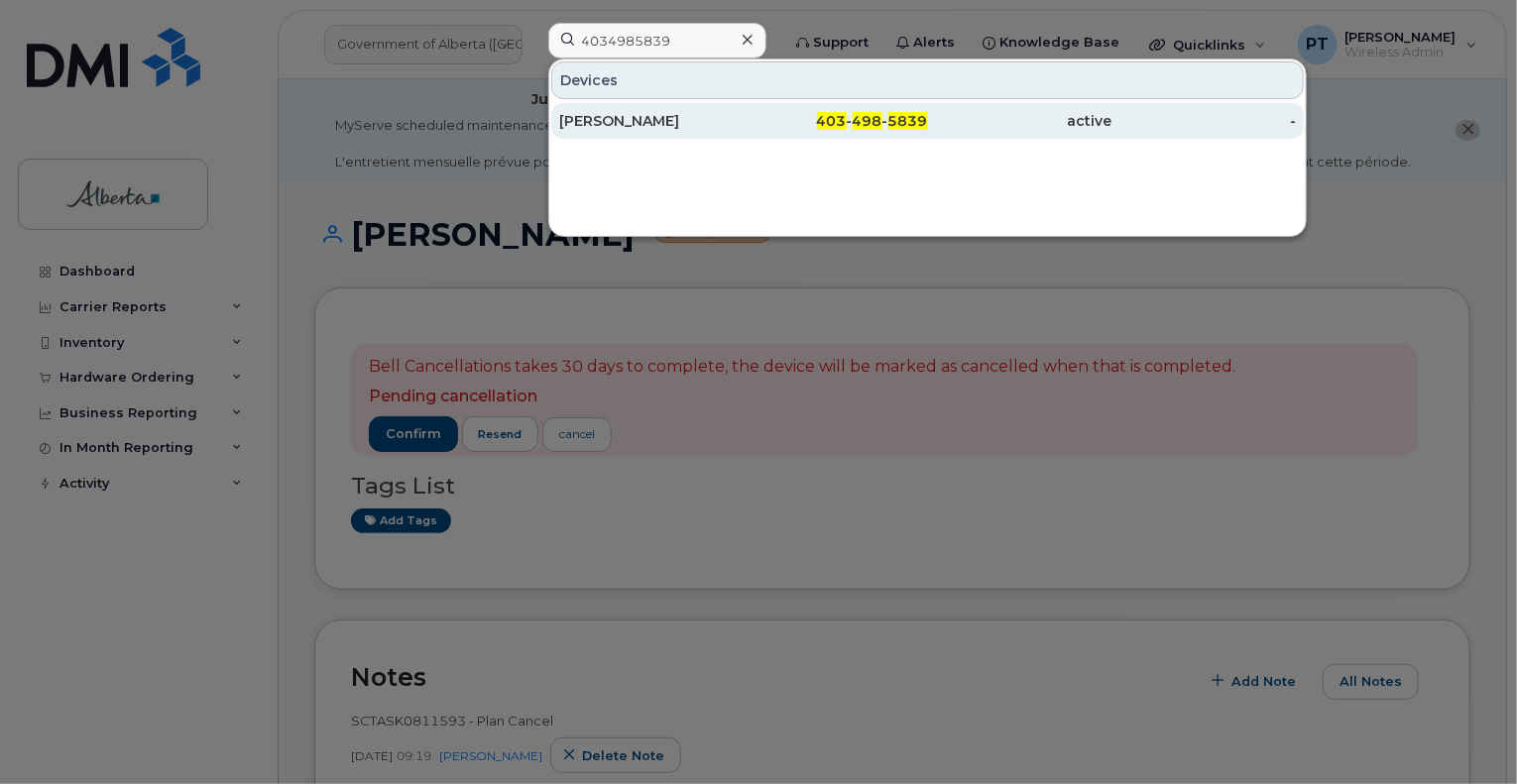 click on "[PERSON_NAME]" at bounding box center (651, 121) 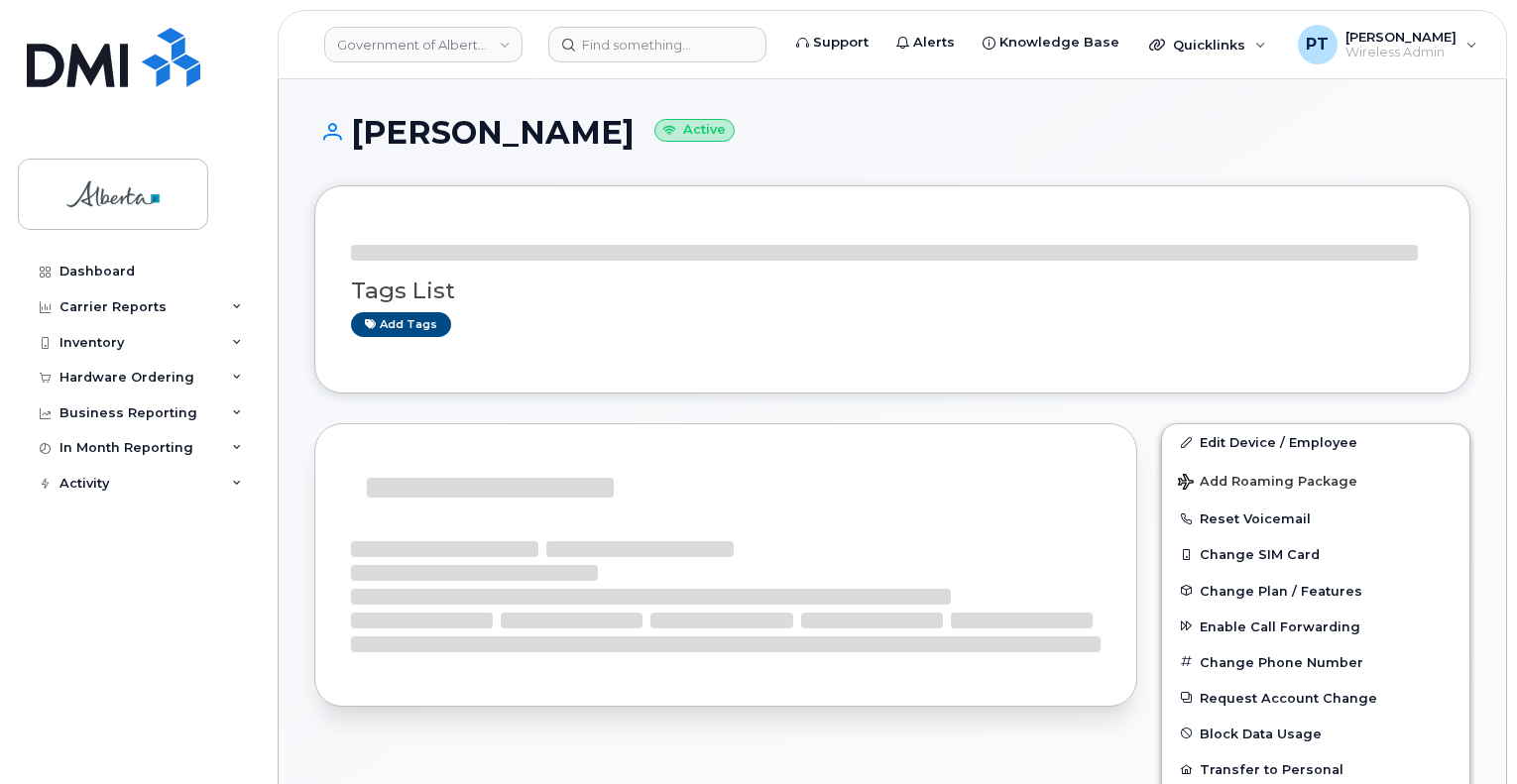 scroll, scrollTop: 0, scrollLeft: 0, axis: both 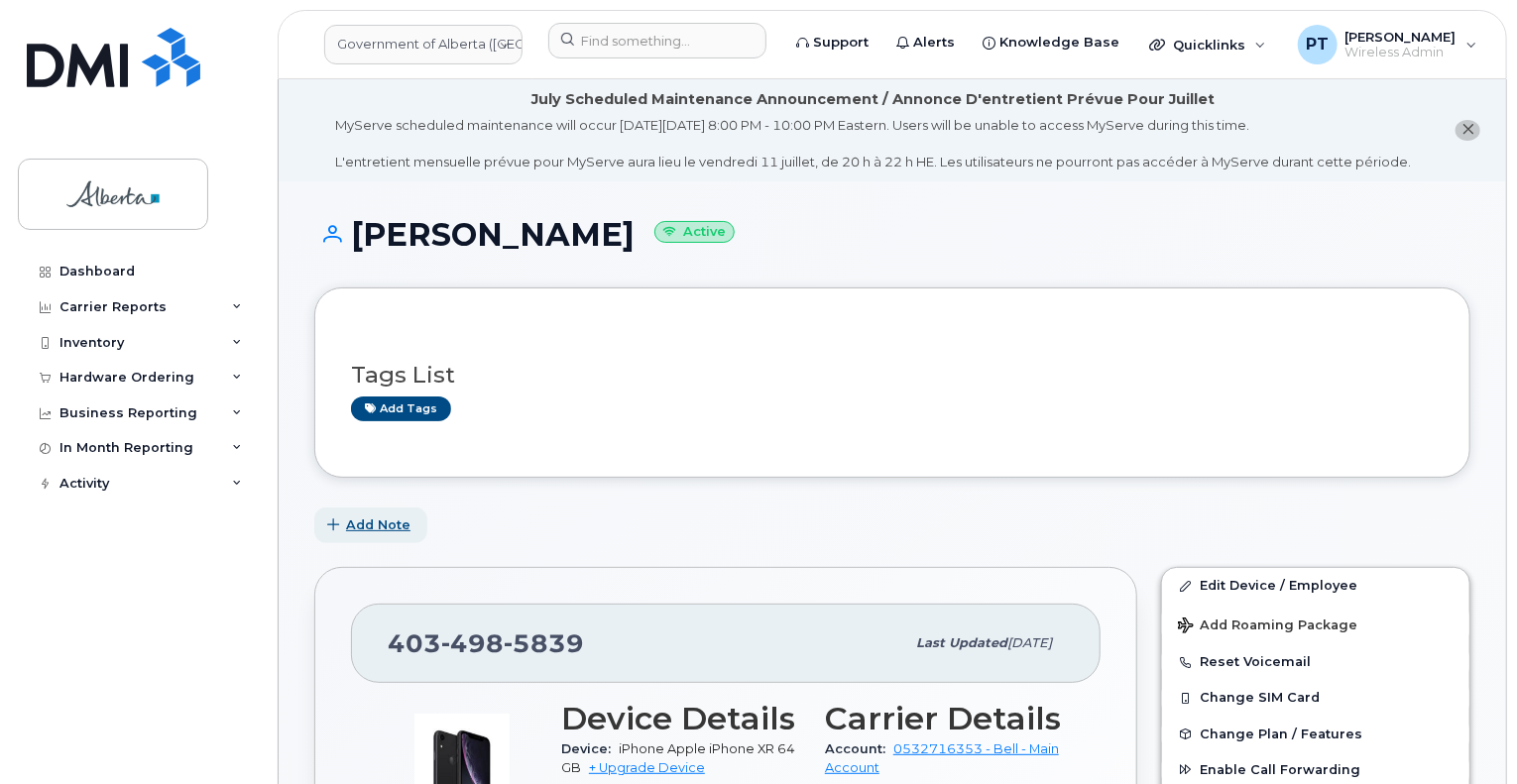 click on "Add Note" at bounding box center (378, 524) 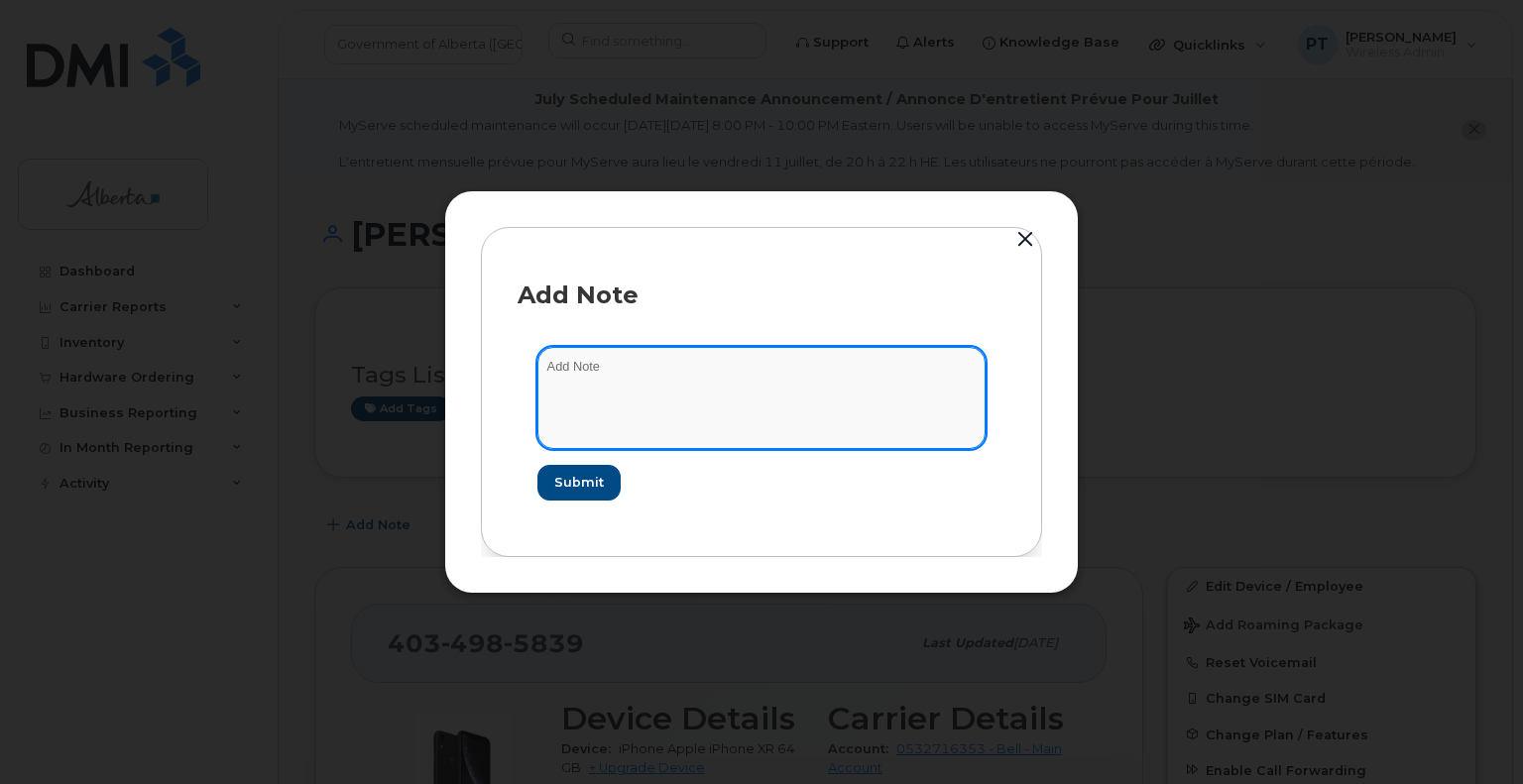 click at bounding box center [762, 397] 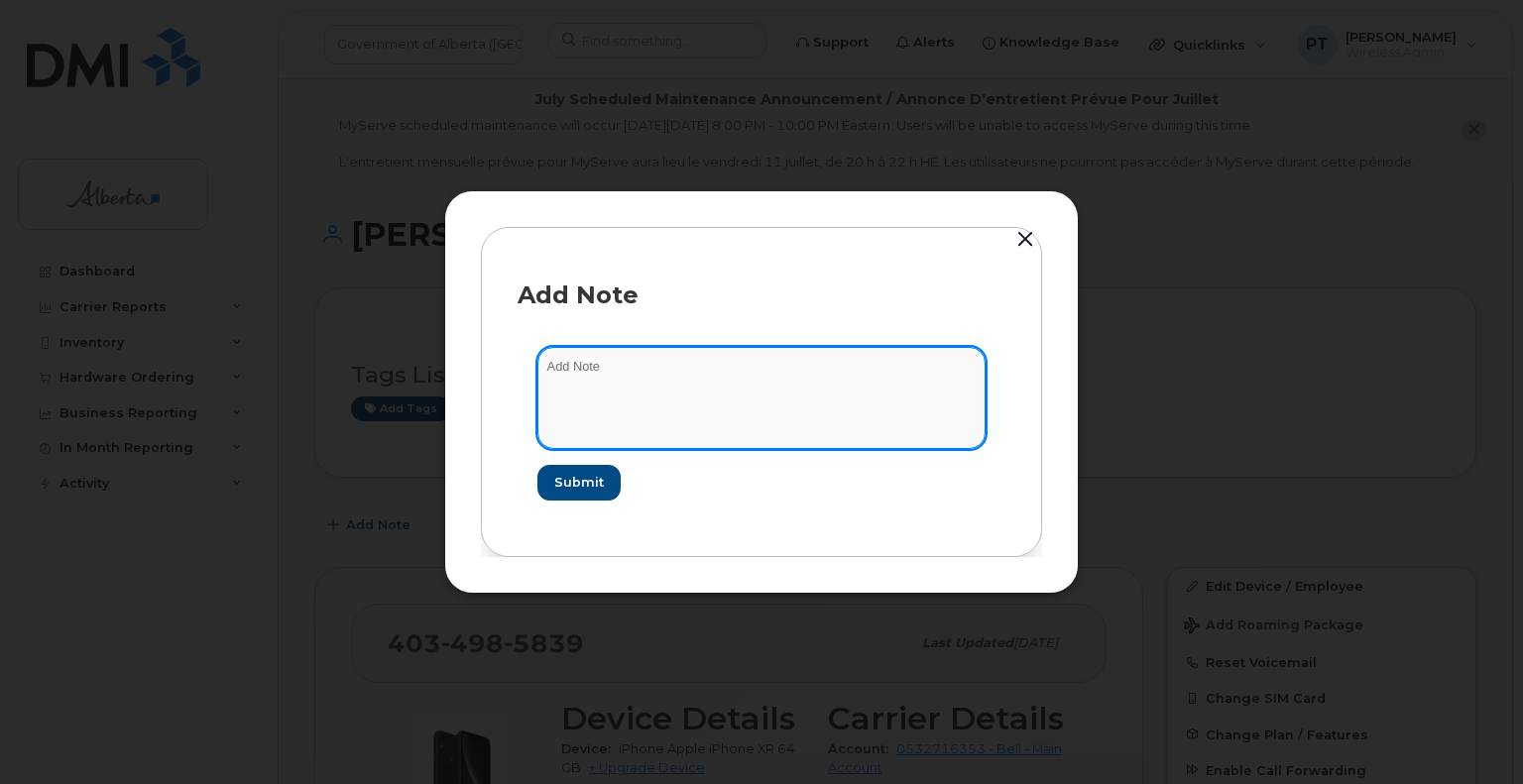 paste on "SCTASK0811444" 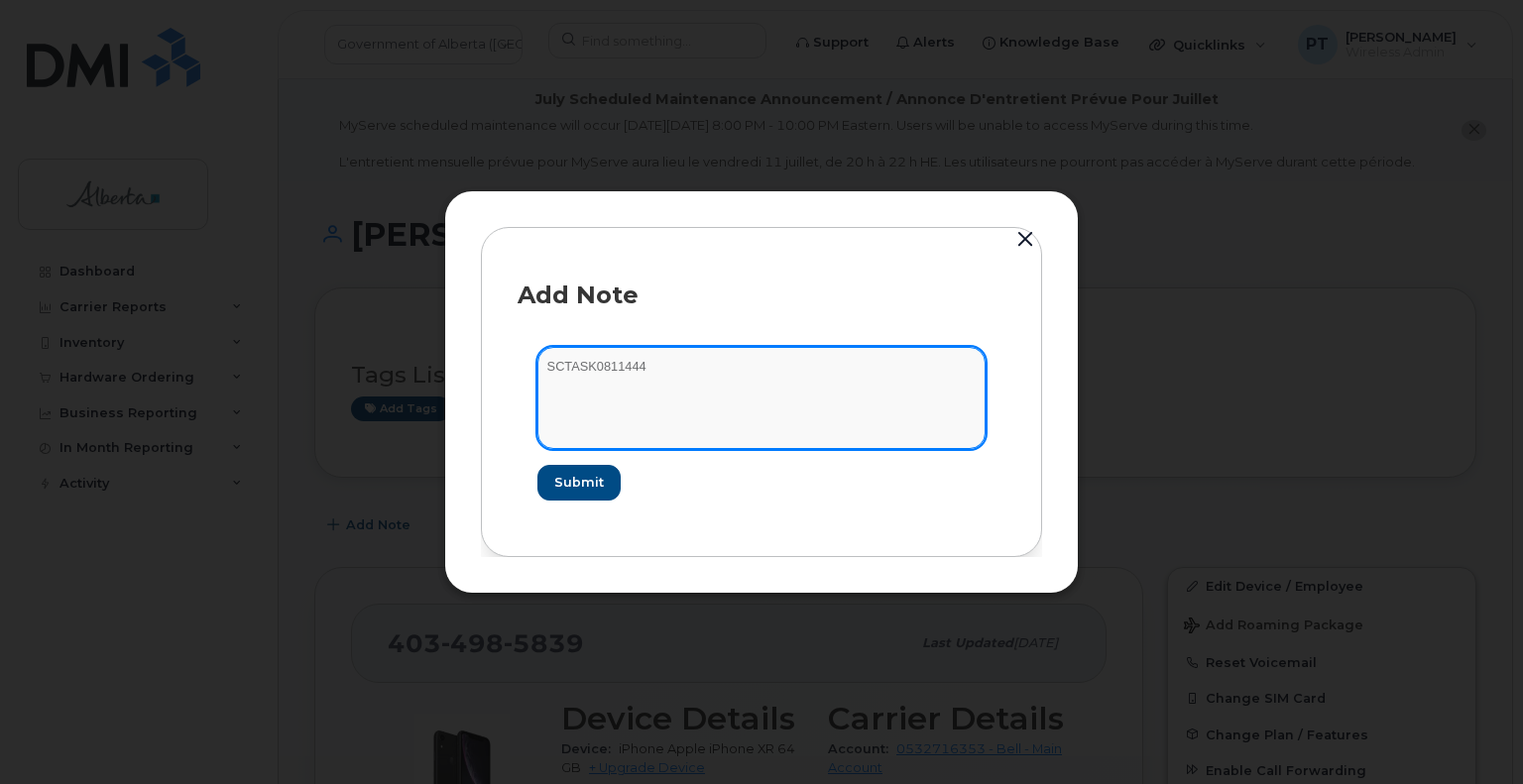 click on "SCTASK0811444" at bounding box center (762, 397) 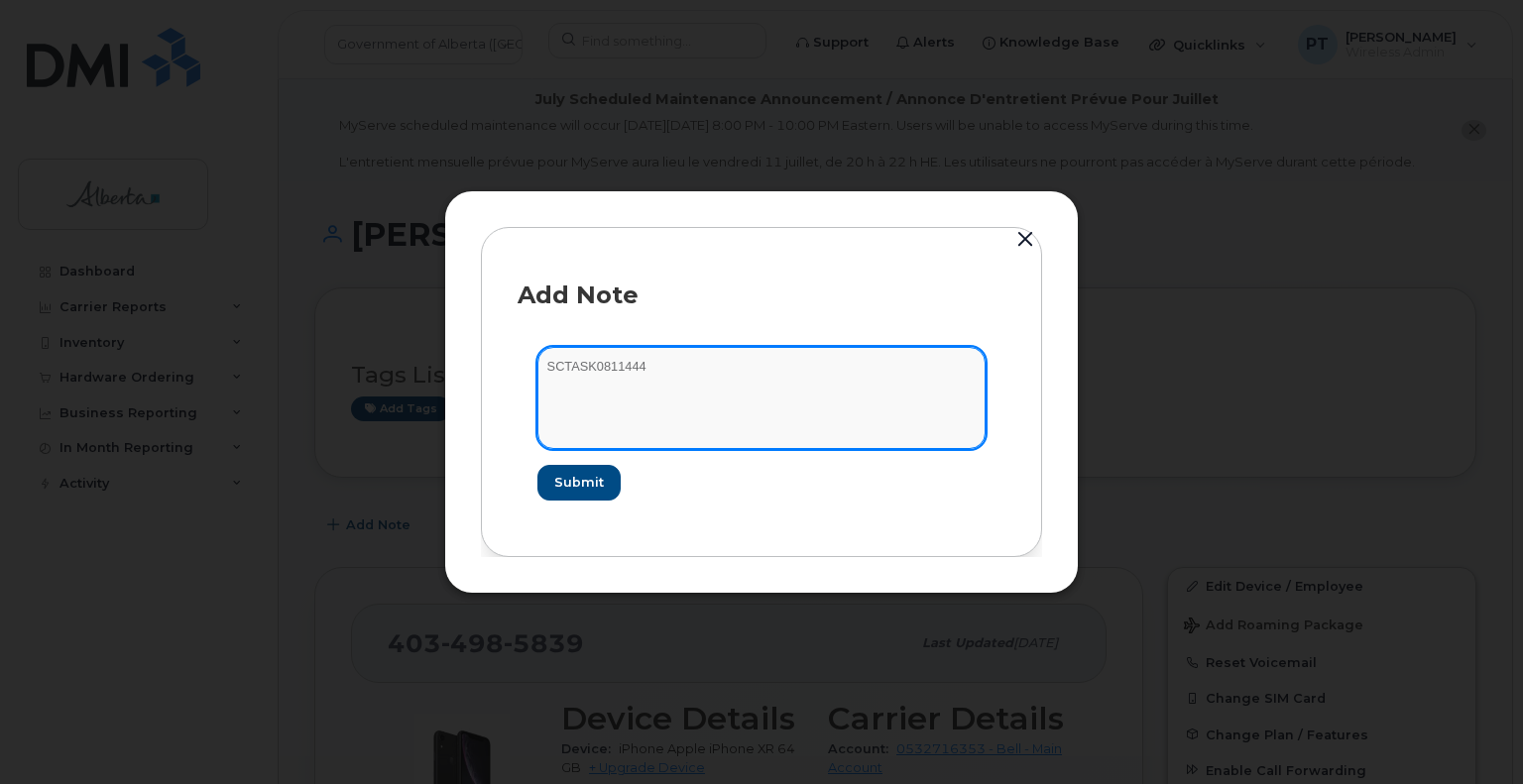 paste on "Device Plan Reassign -" 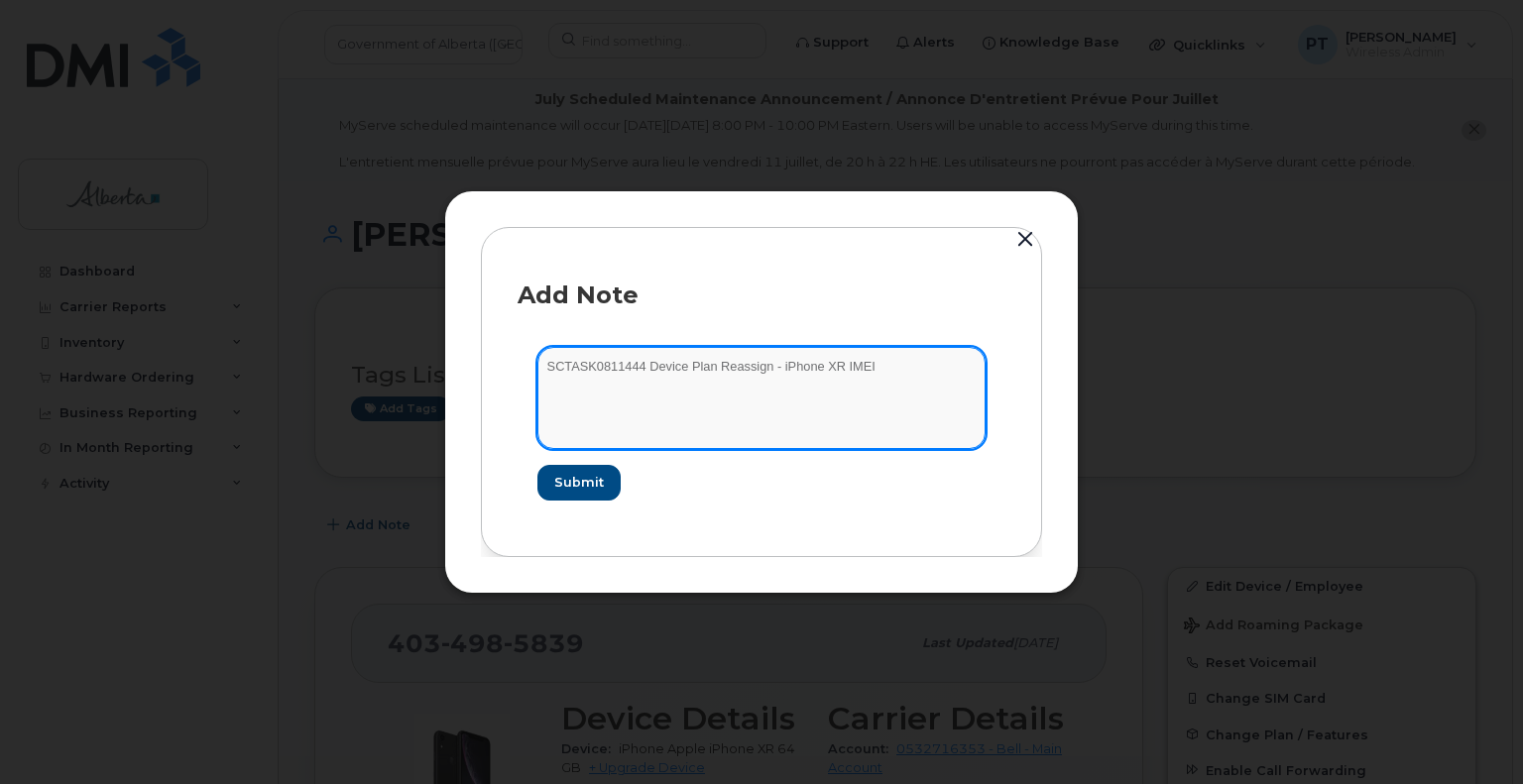 paste on "DX3ZNRWTKXKN" 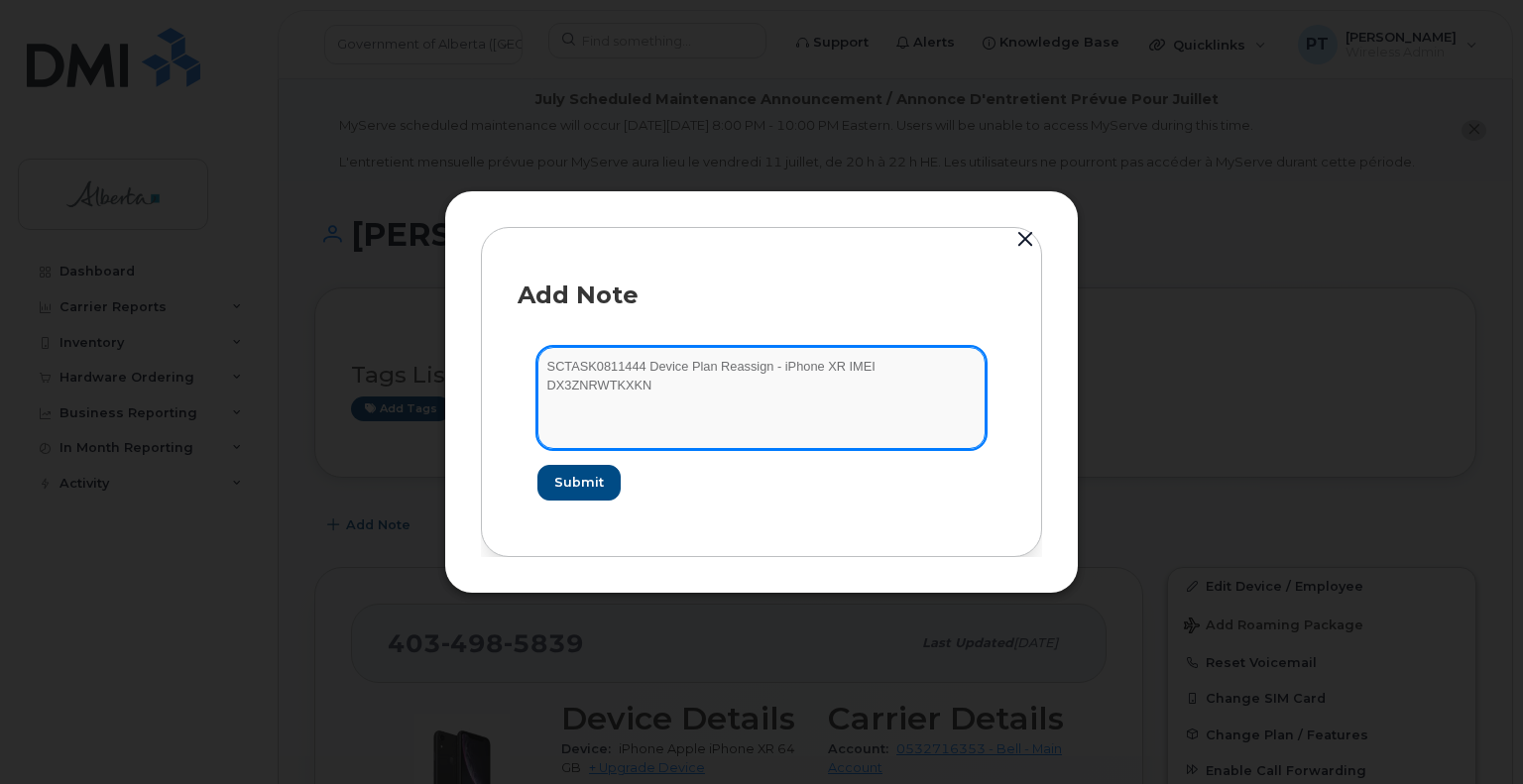 click on "SCTASK0811444 Device Plan Reassign - iPhone XR IMEI DX3ZNRWTKXKN" at bounding box center [762, 397] 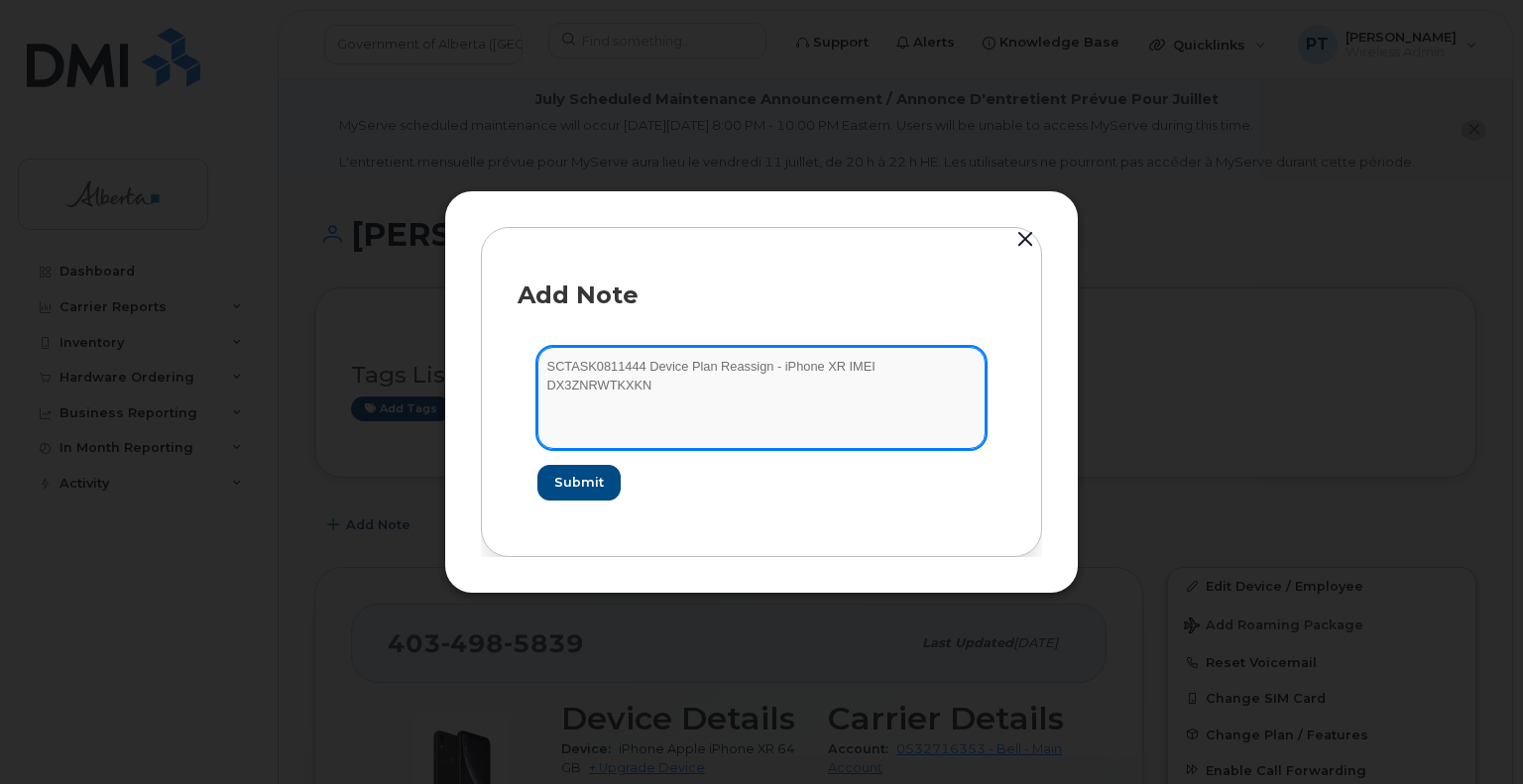 click on "SCTASK0811444 Device Plan Reassign - iPhone XR IMEI DX3ZNRWTKXKN" at bounding box center [762, 397] 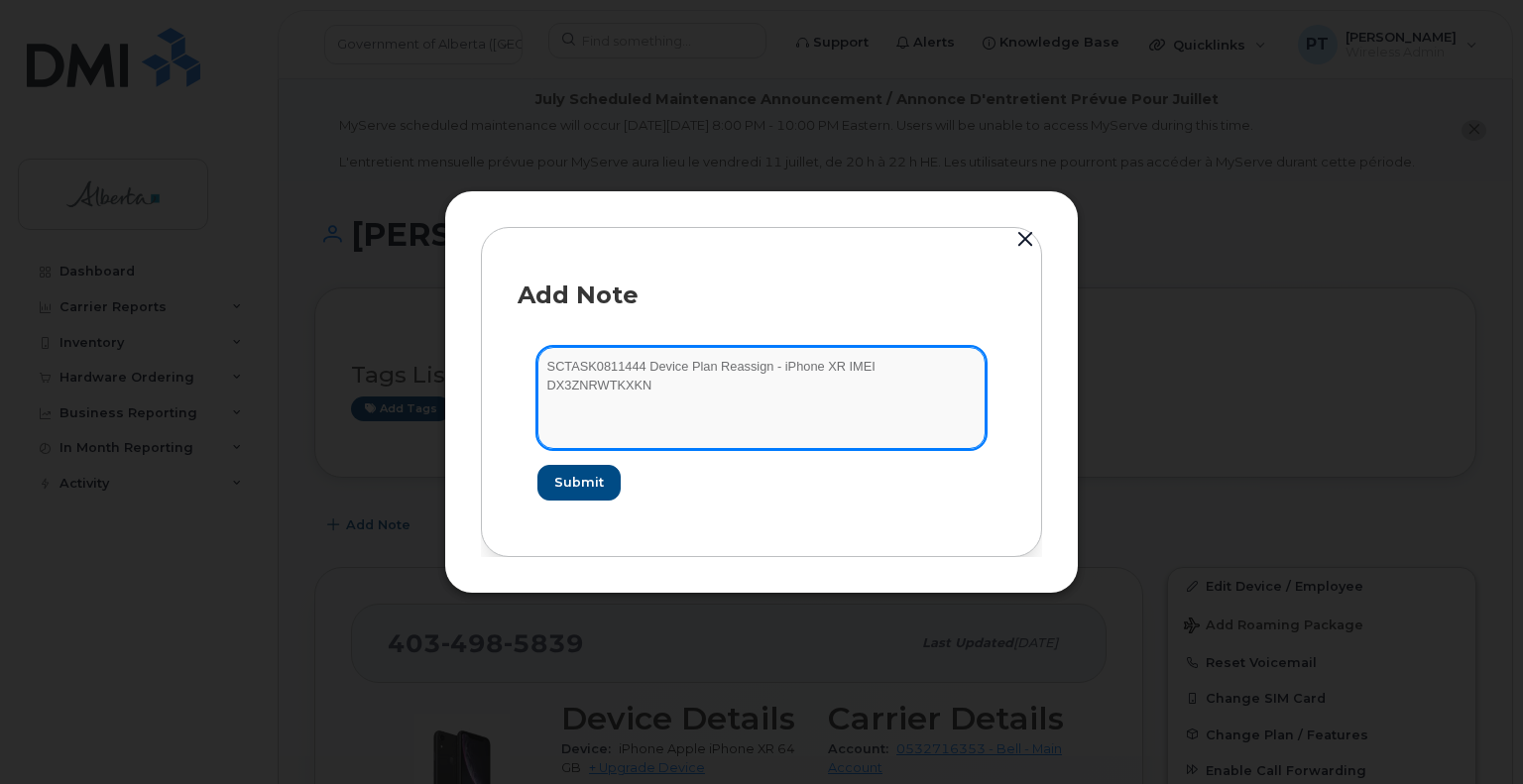 paste on "[TECHNICAL_ID]" 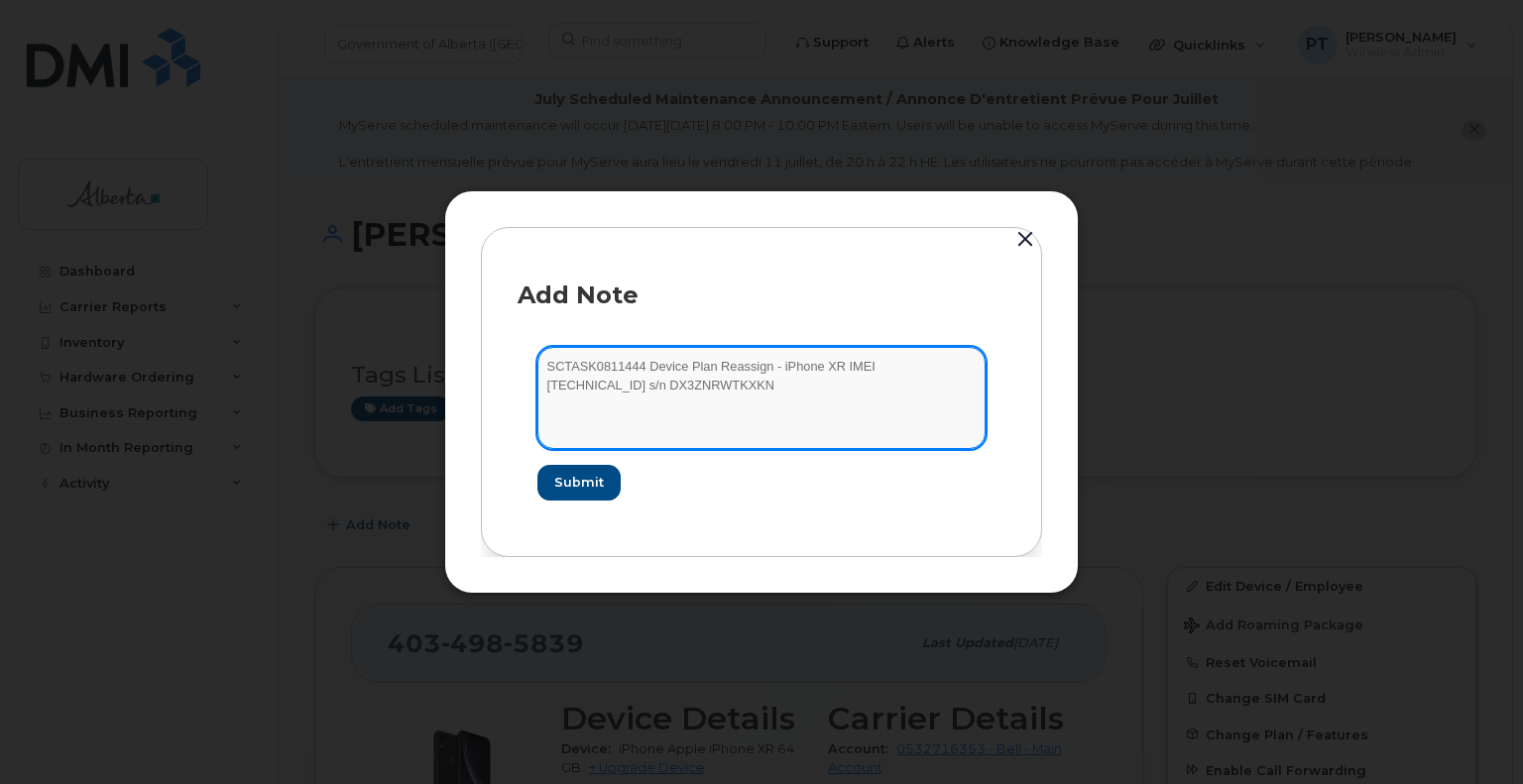 drag, startPoint x: 762, startPoint y: 392, endPoint x: 742, endPoint y: 394, distance: 20.09975 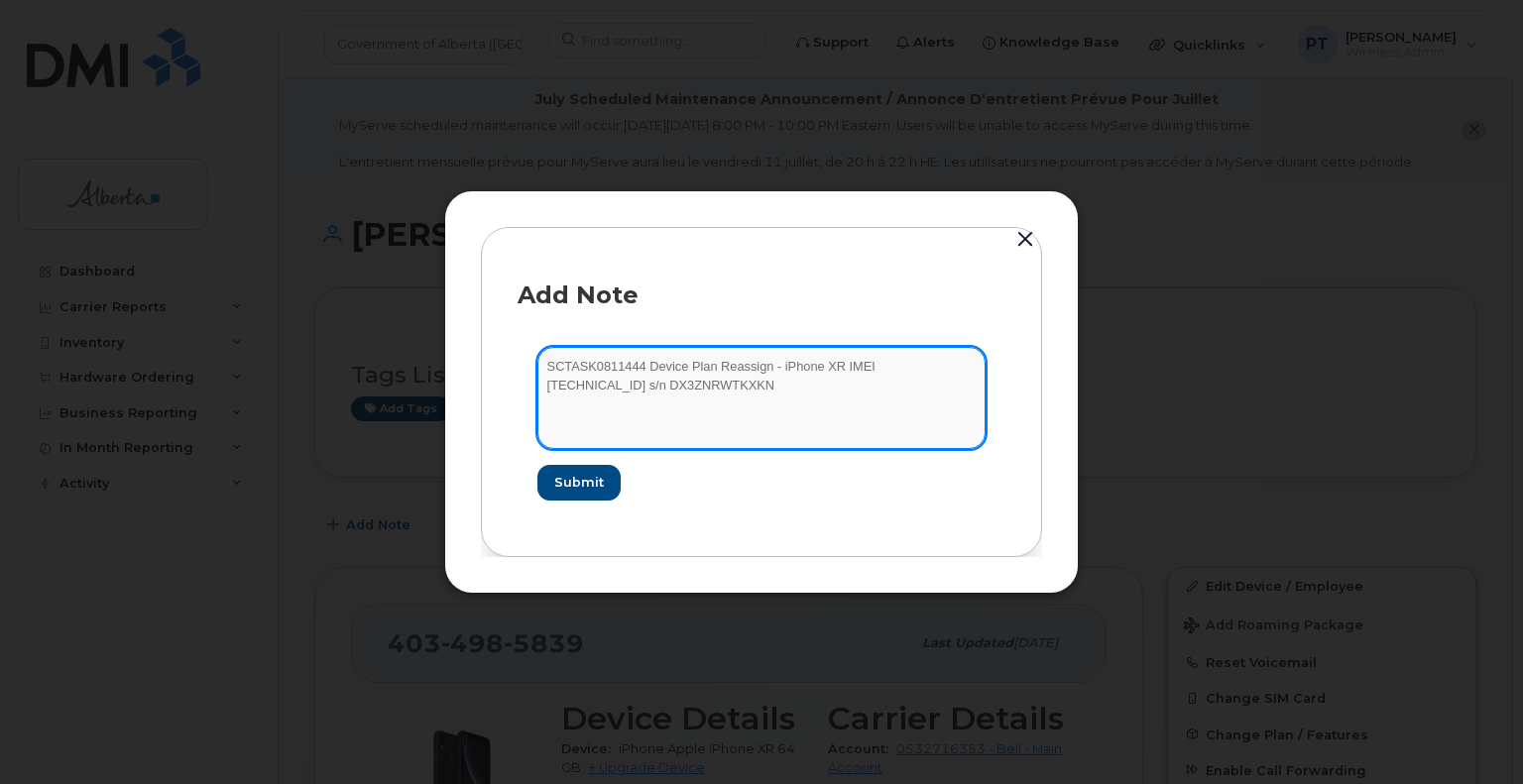 click on "SCTASK0811444 Device Plan Reassign - iPhone XR IMEI 356436104516113 s/n DX3ZNRWTKXKN" at bounding box center (762, 397) 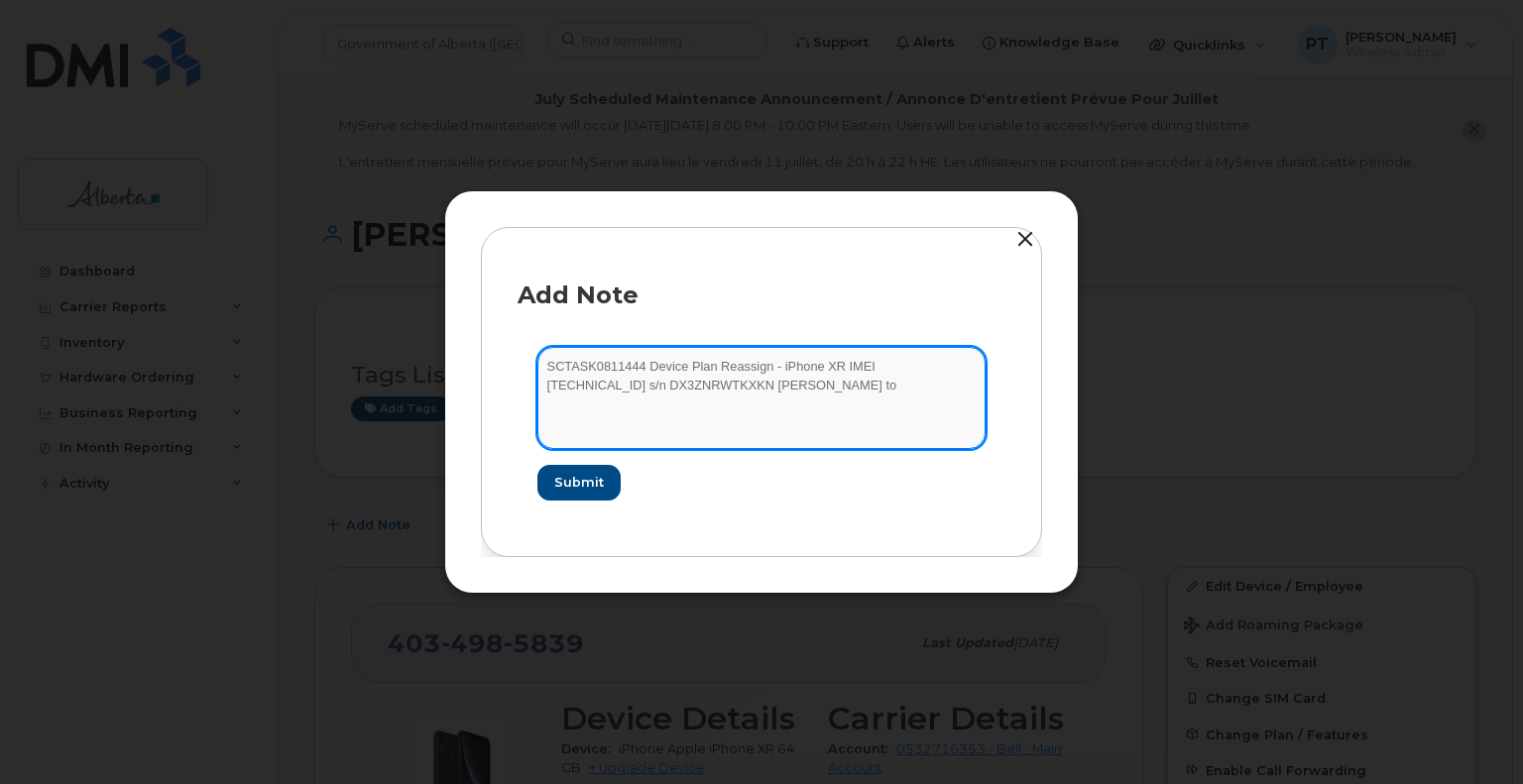 drag, startPoint x: 813, startPoint y: 394, endPoint x: 824, endPoint y: 388, distance: 12.529964 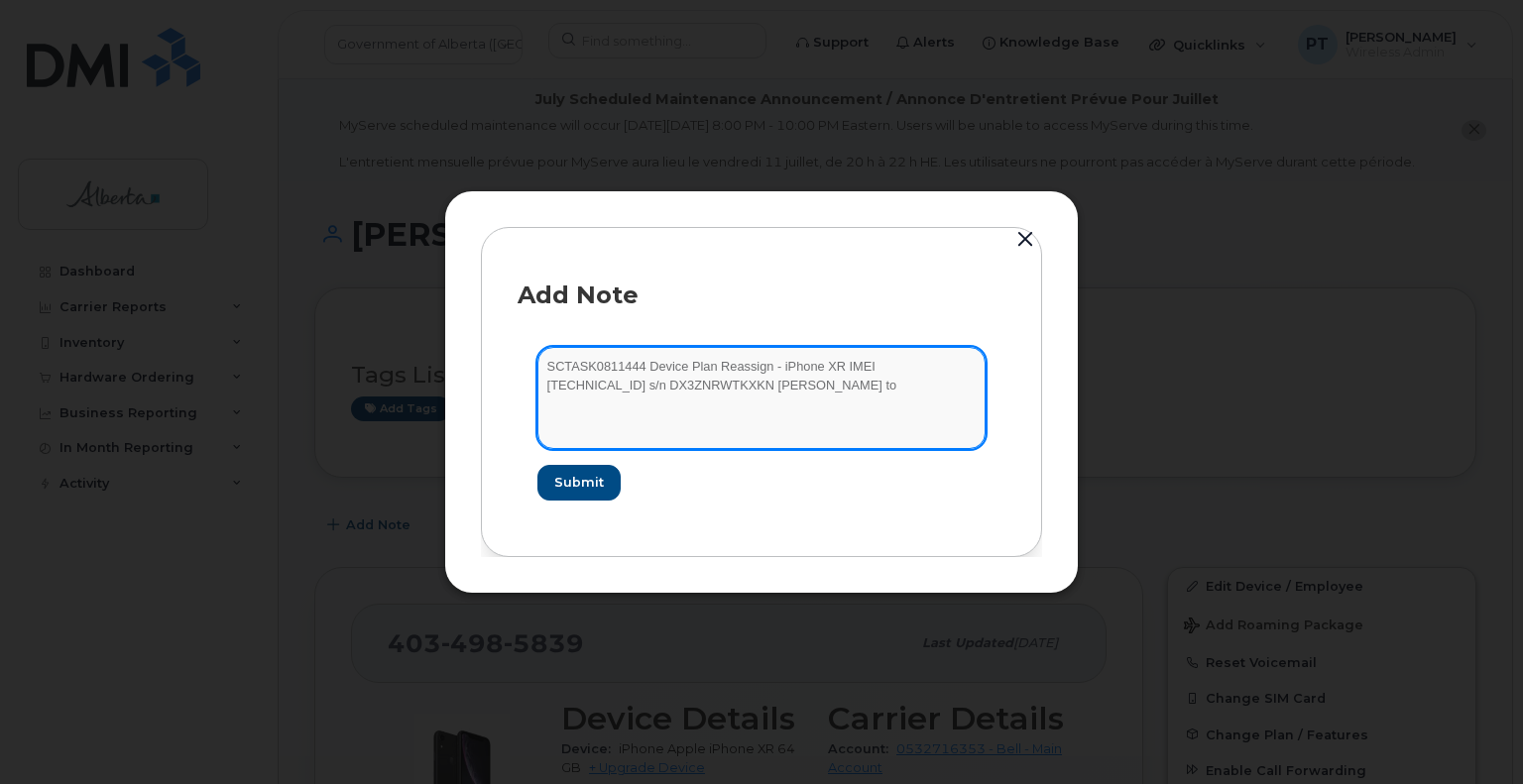 paste on "[PERSON_NAME]" 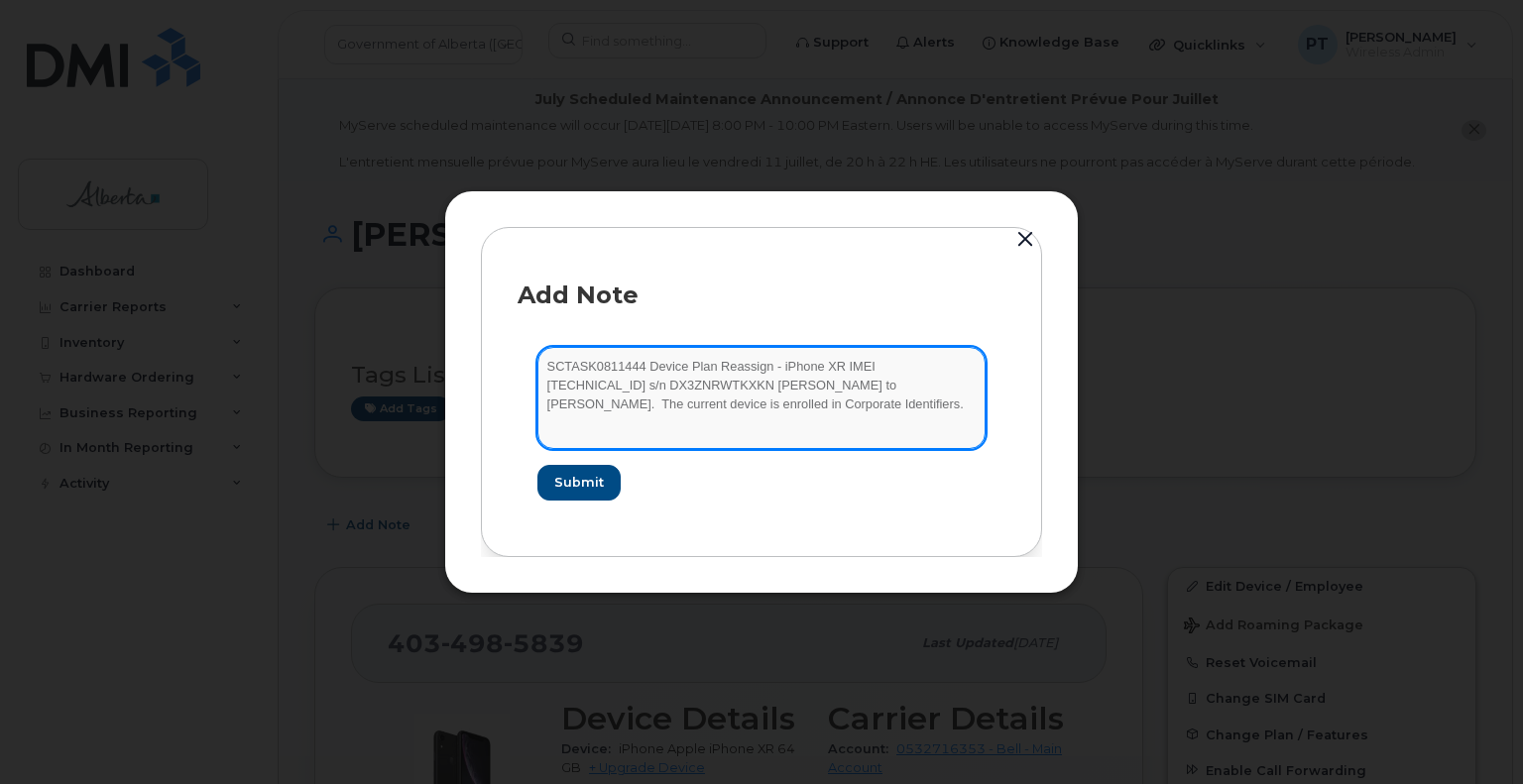 click on "SCTASK0811444 Device Plan Reassign - iPhone XR IMEI 356436104516113 s/n DX3ZNRWTKXKN Karen Weisenberger to Heidi Nelson.  The current device is enrolled in Corporate Identifiers." at bounding box center (762, 397) 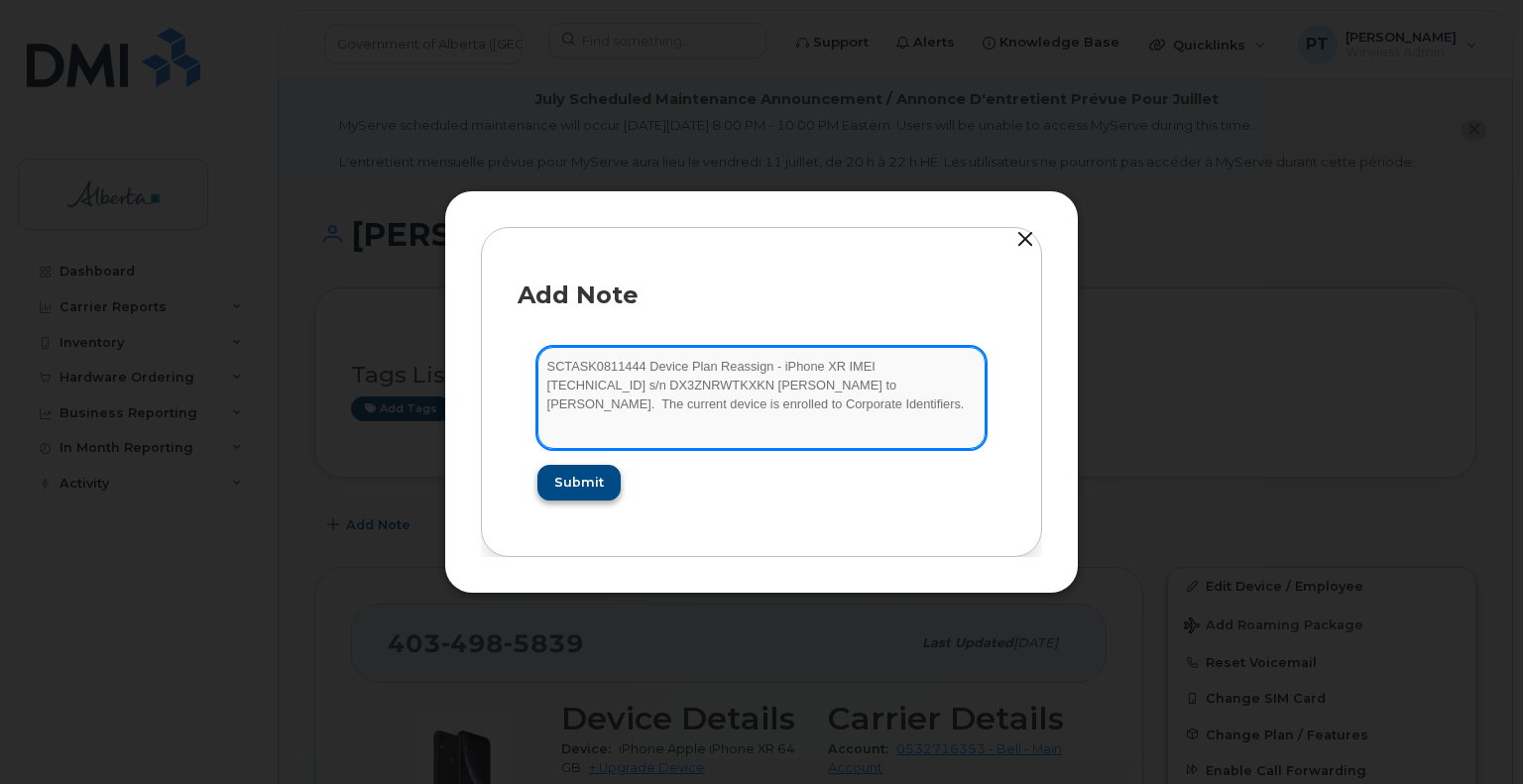 type on "SCTASK0811444 Device Plan Reassign - iPhone XR IMEI [TECHNICAL_ID] s/n DX3ZNRWTKXKN [PERSON_NAME] to [PERSON_NAME].  The current device is enrolled to Corporate Identifiers." 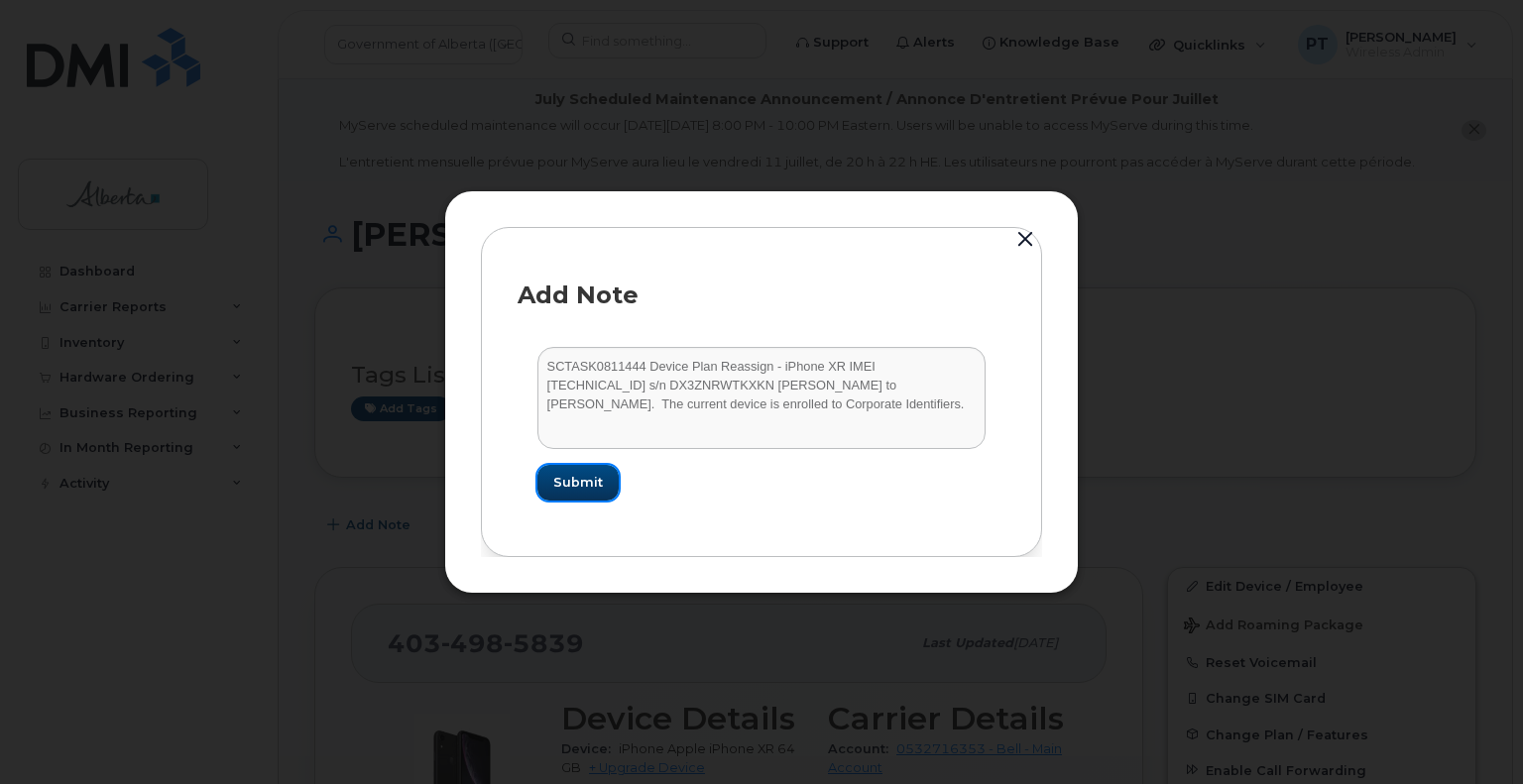 click on "Submit" at bounding box center (578, 482) 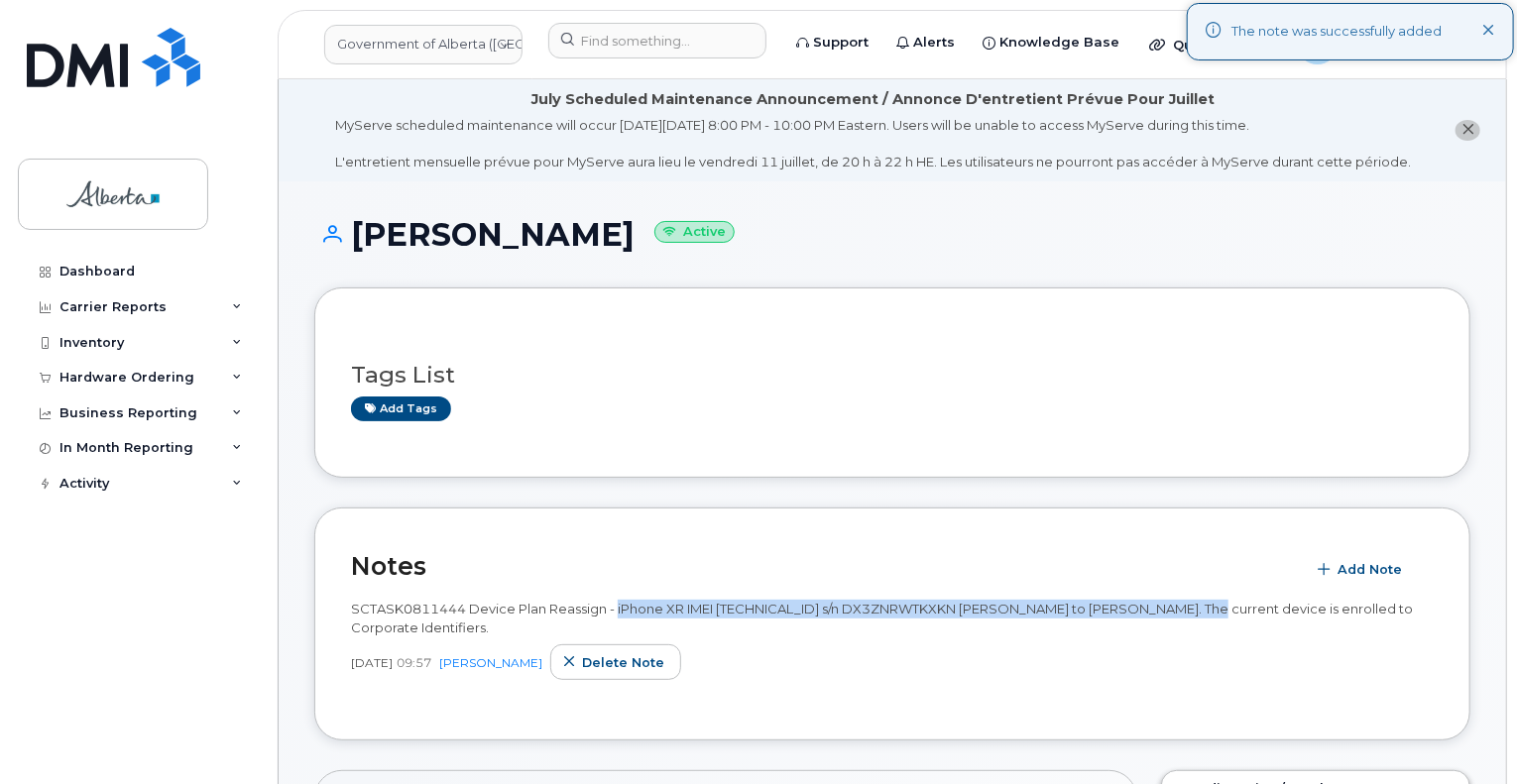 drag, startPoint x: 616, startPoint y: 607, endPoint x: 1110, endPoint y: 649, distance: 495.78221 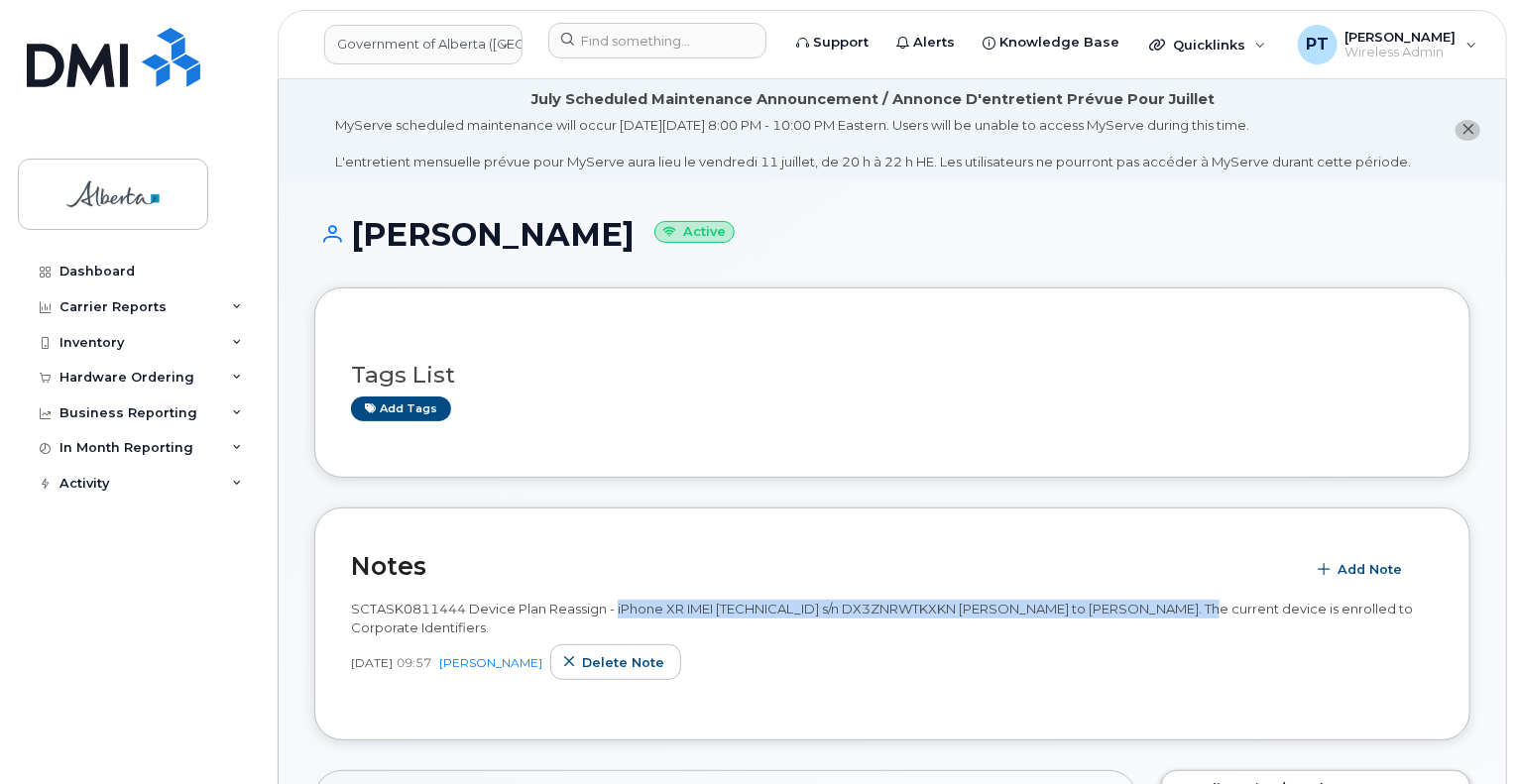 copy on "iPhone XR IMEI 356436104516113 s/n DX3ZNRWTKXKN Karen Weisenberger to Heidi Nelson" 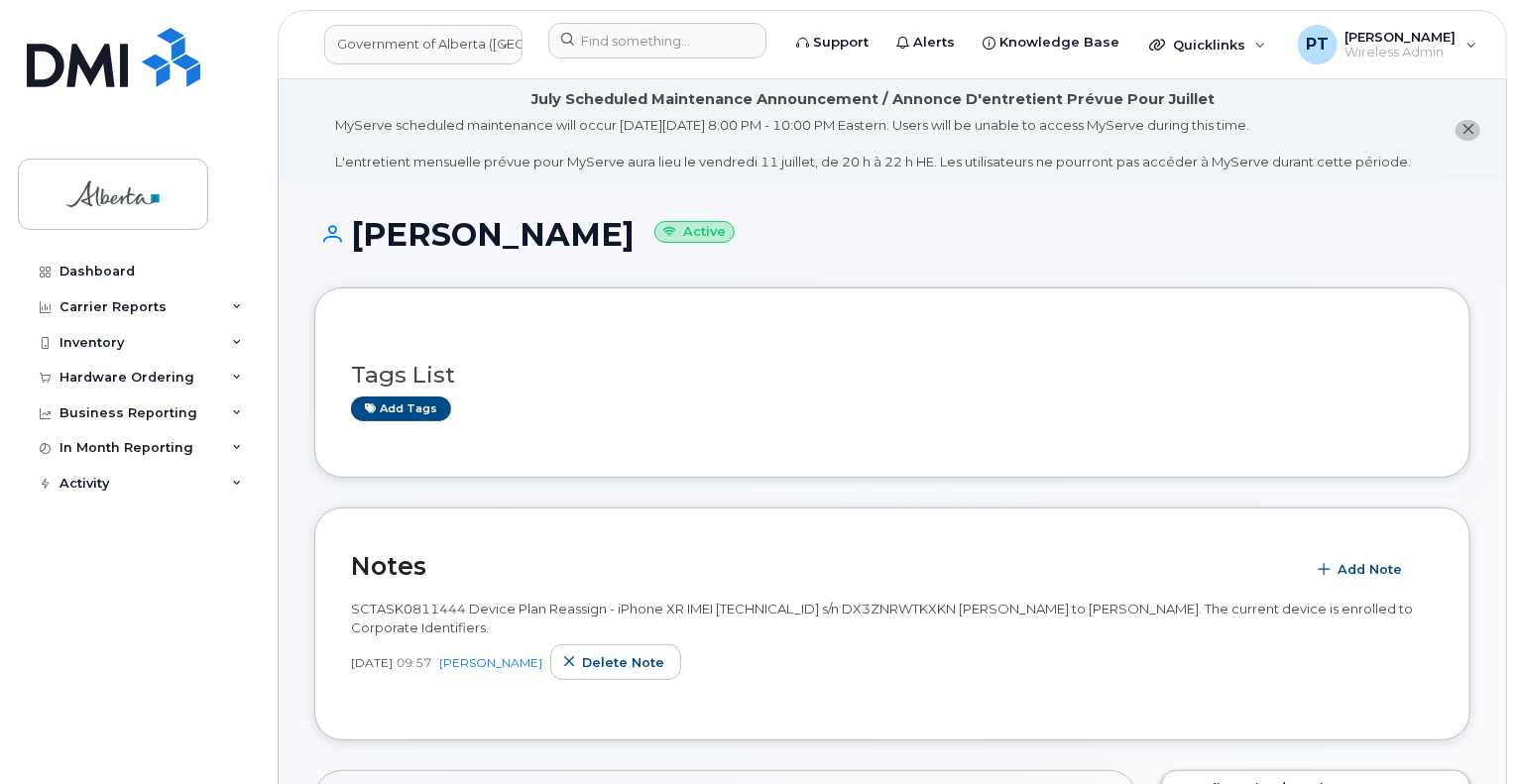 click on "Karen Weisenberger
Active" at bounding box center (892, 252) 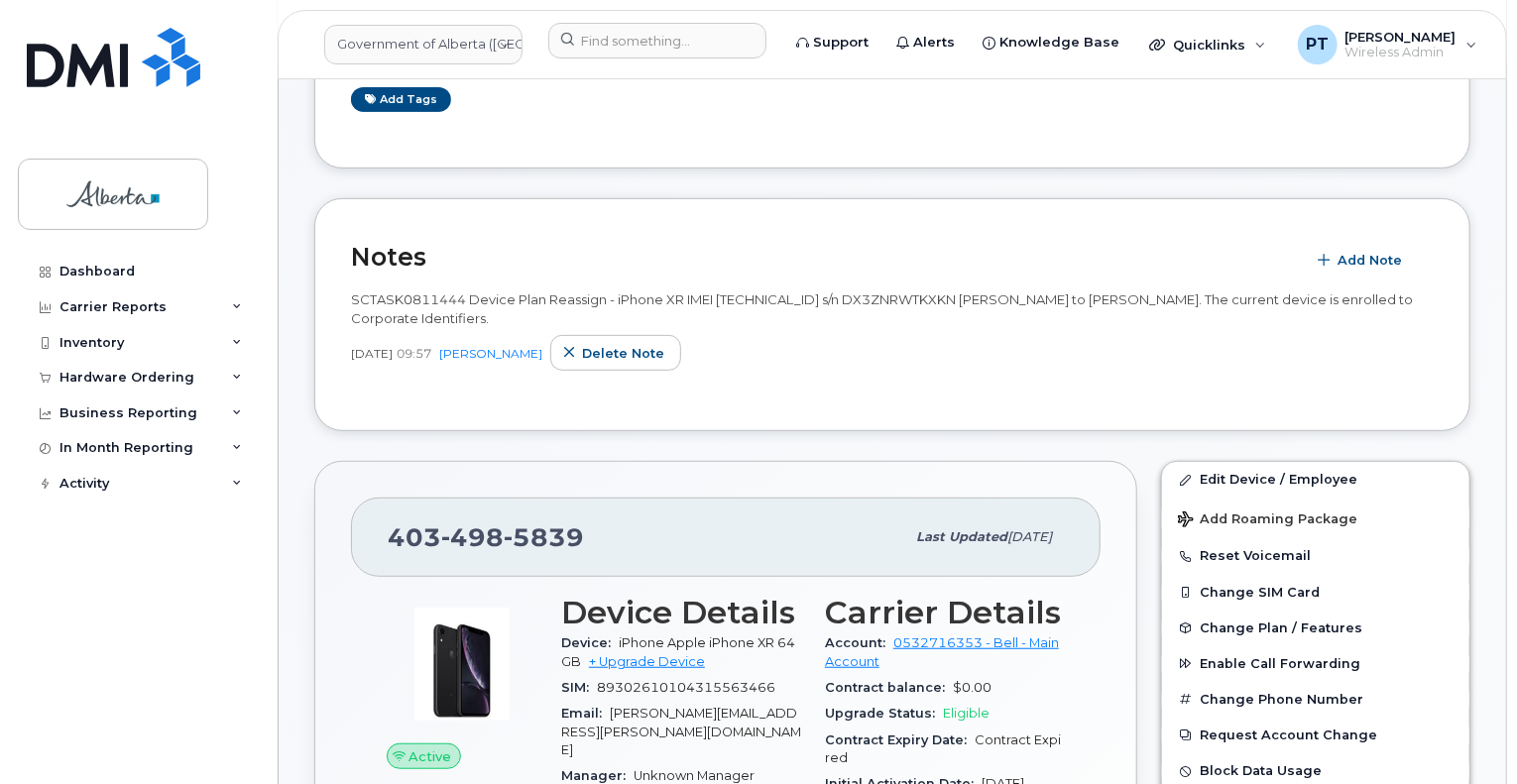 scroll, scrollTop: 595, scrollLeft: 0, axis: vertical 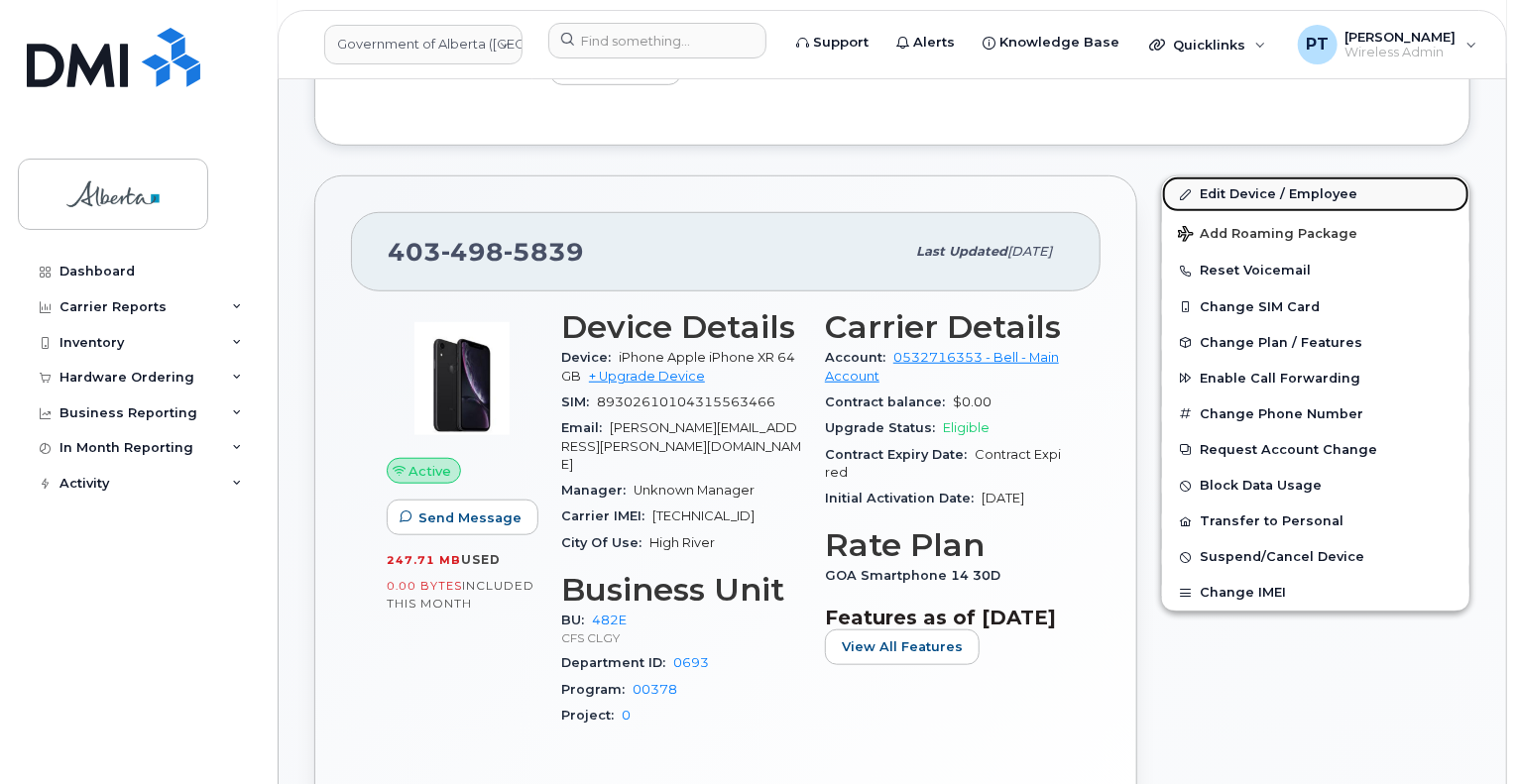 click on "Edit Device / Employee" at bounding box center [1316, 194] 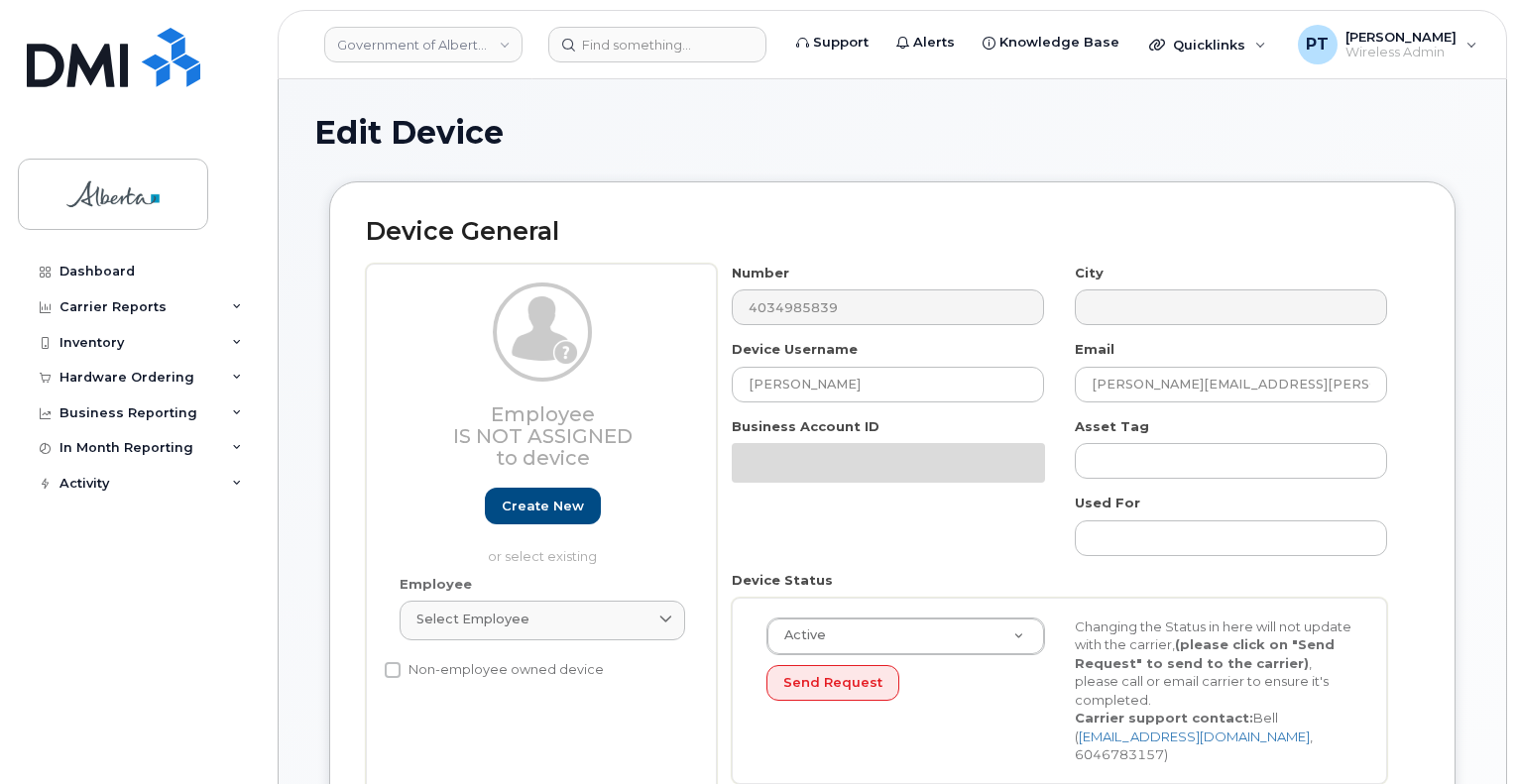 select on "4124490" 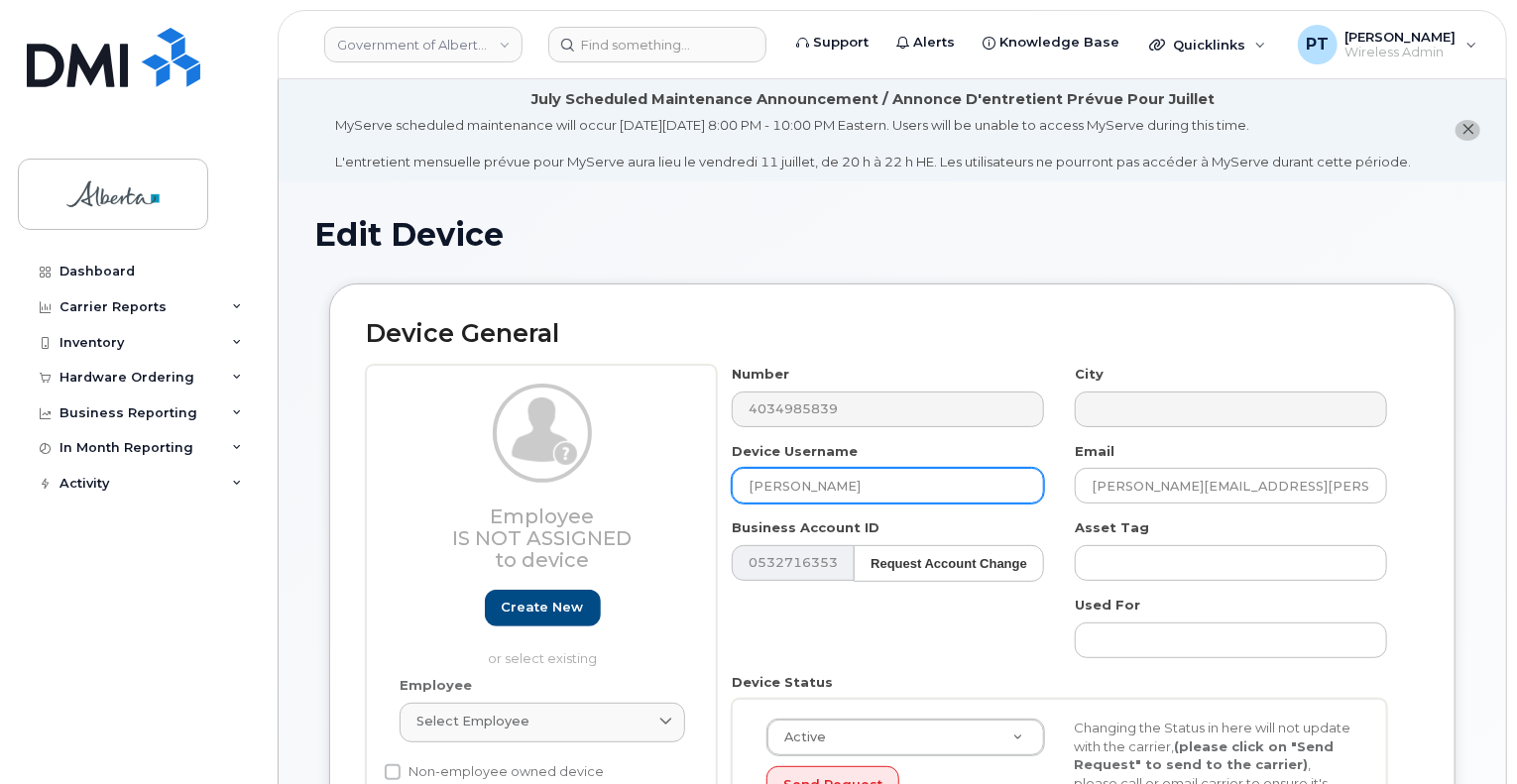 drag, startPoint x: 900, startPoint y: 478, endPoint x: 670, endPoint y: 481, distance: 230.0196 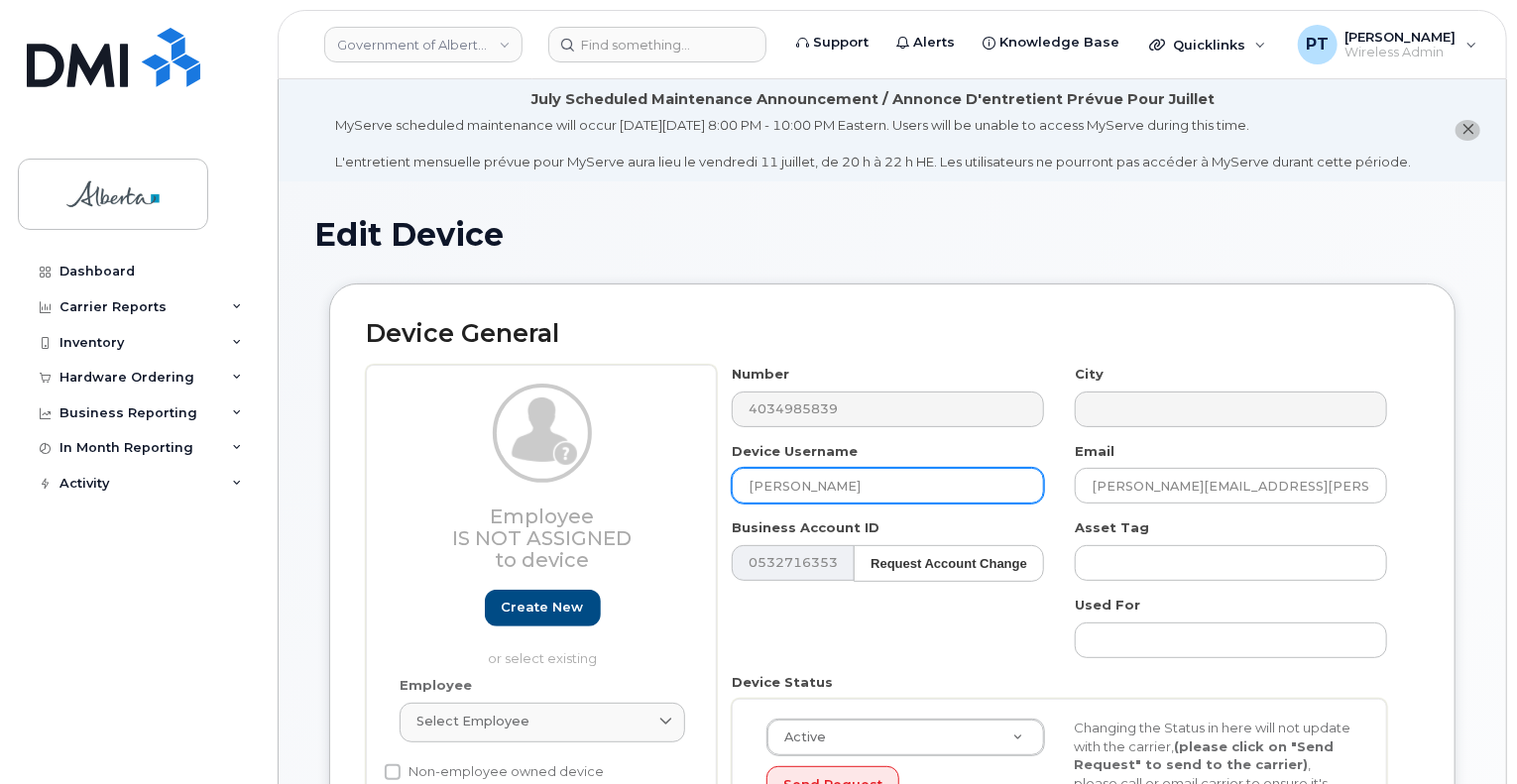 type on "[PERSON_NAME]" 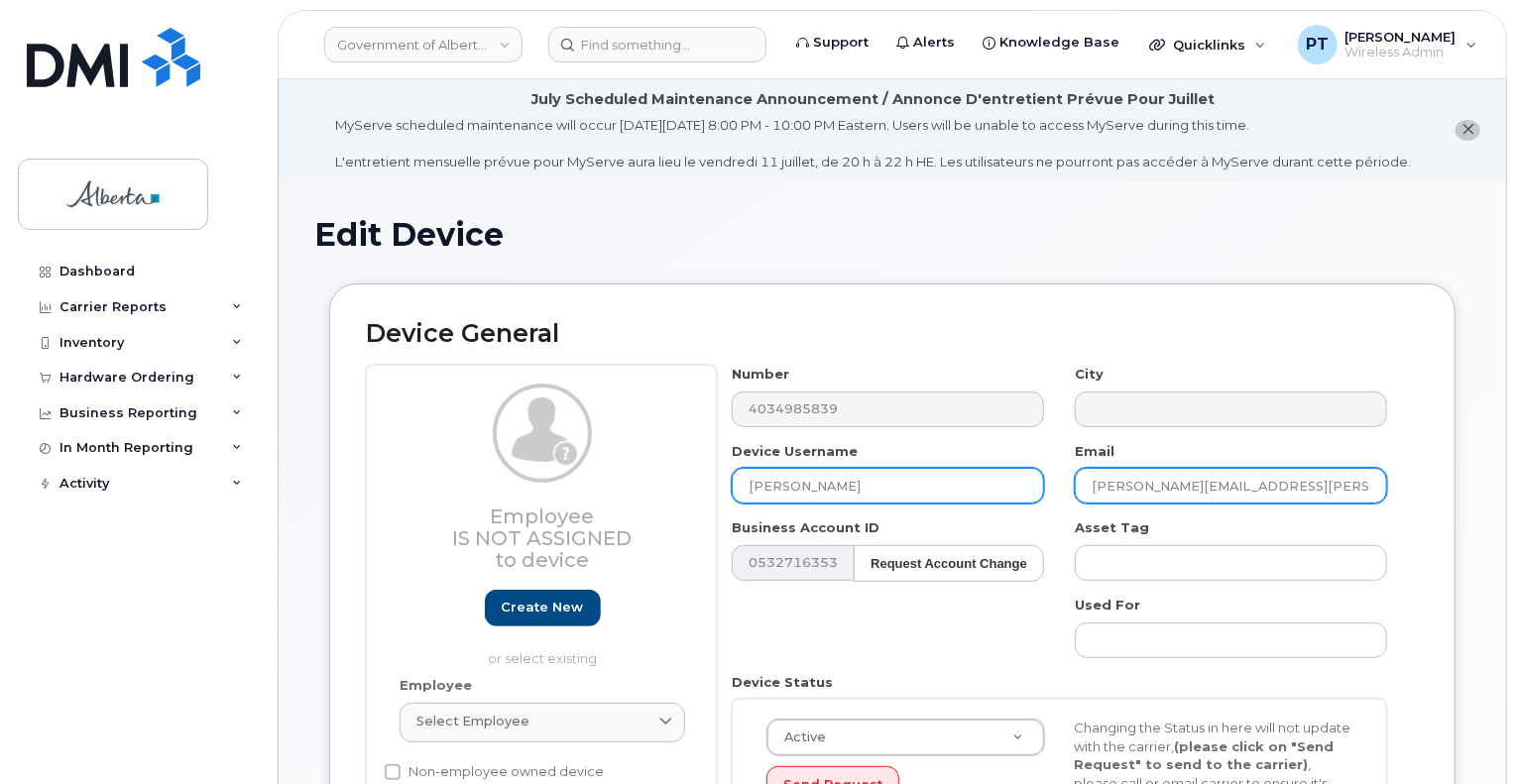 drag, startPoint x: 1308, startPoint y: 495, endPoint x: 992, endPoint y: 491, distance: 316.0253 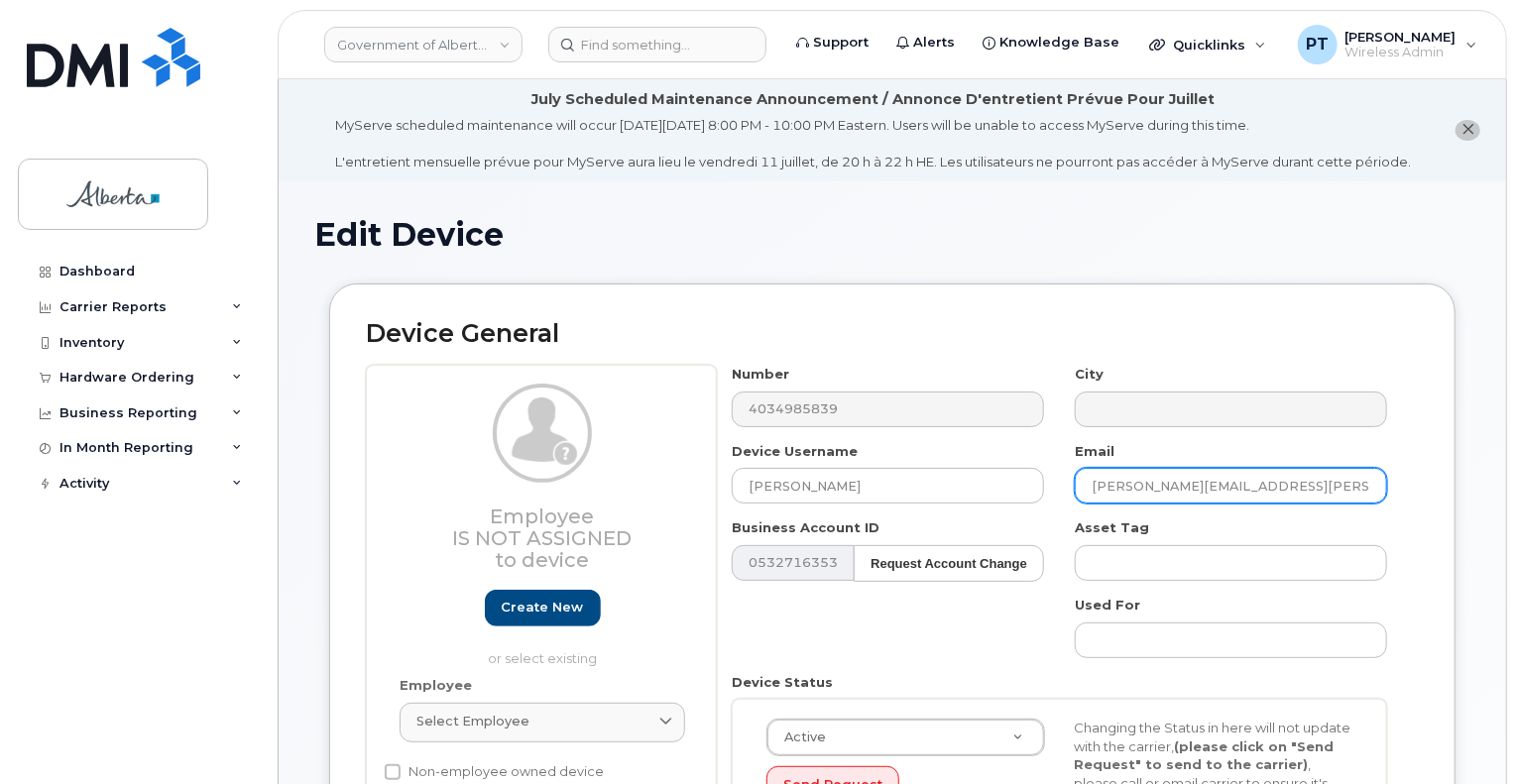 paste on "Heidi.Nelson" 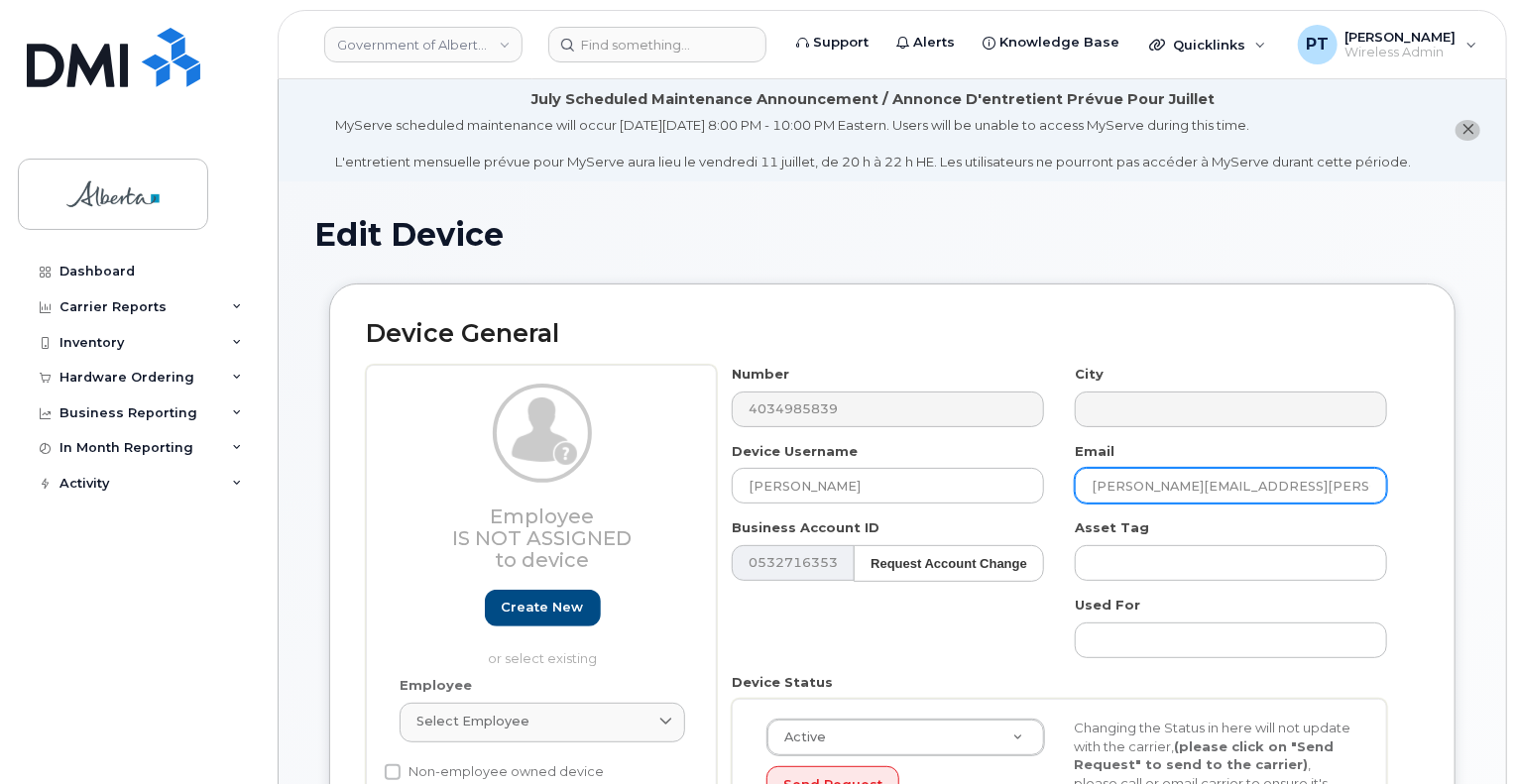 click on "[PERSON_NAME][EMAIL_ADDRESS][PERSON_NAME][DOMAIN_NAME]" at bounding box center (1230, 486) 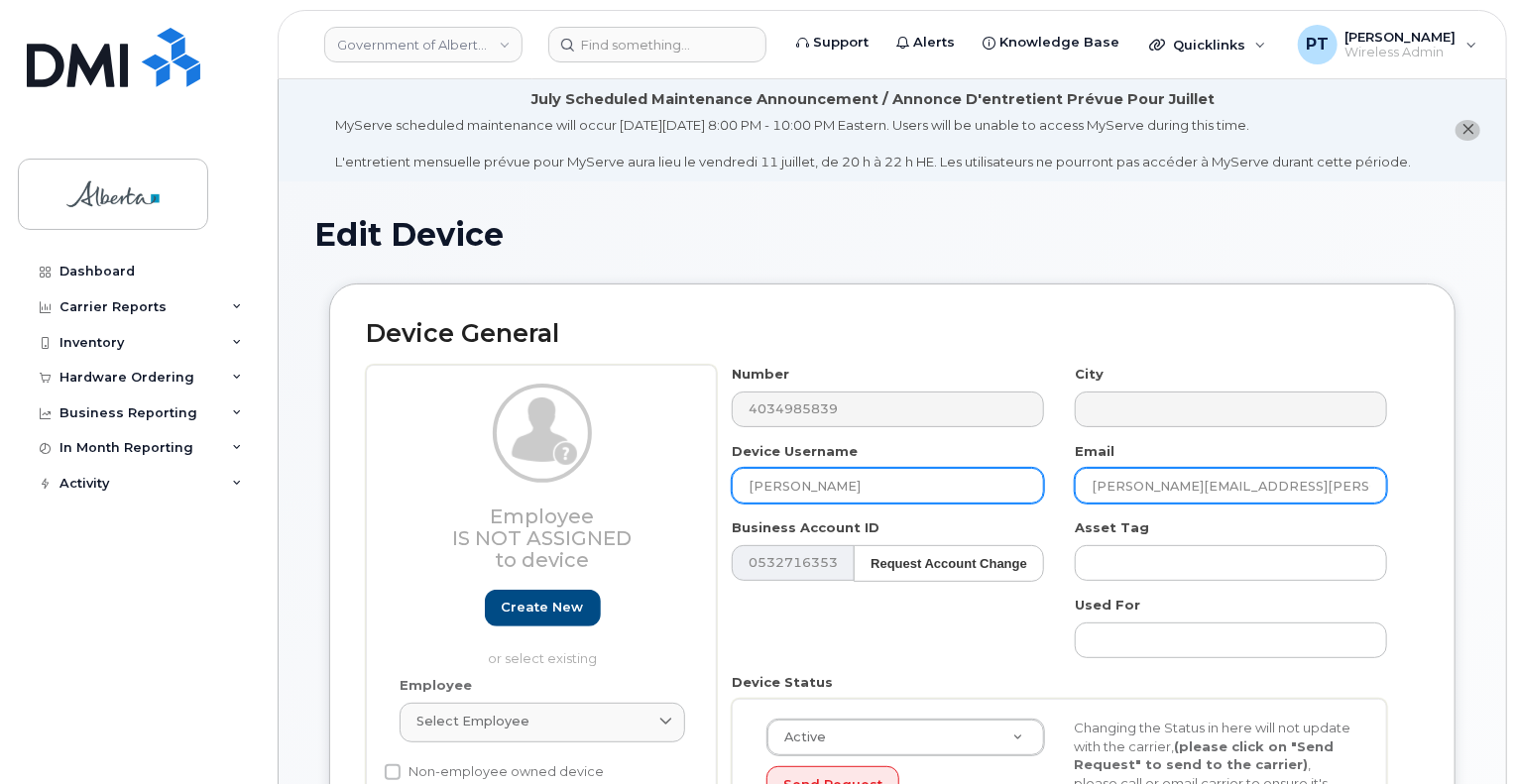type on "[PERSON_NAME][EMAIL_ADDRESS][PERSON_NAME][DOMAIN_NAME]" 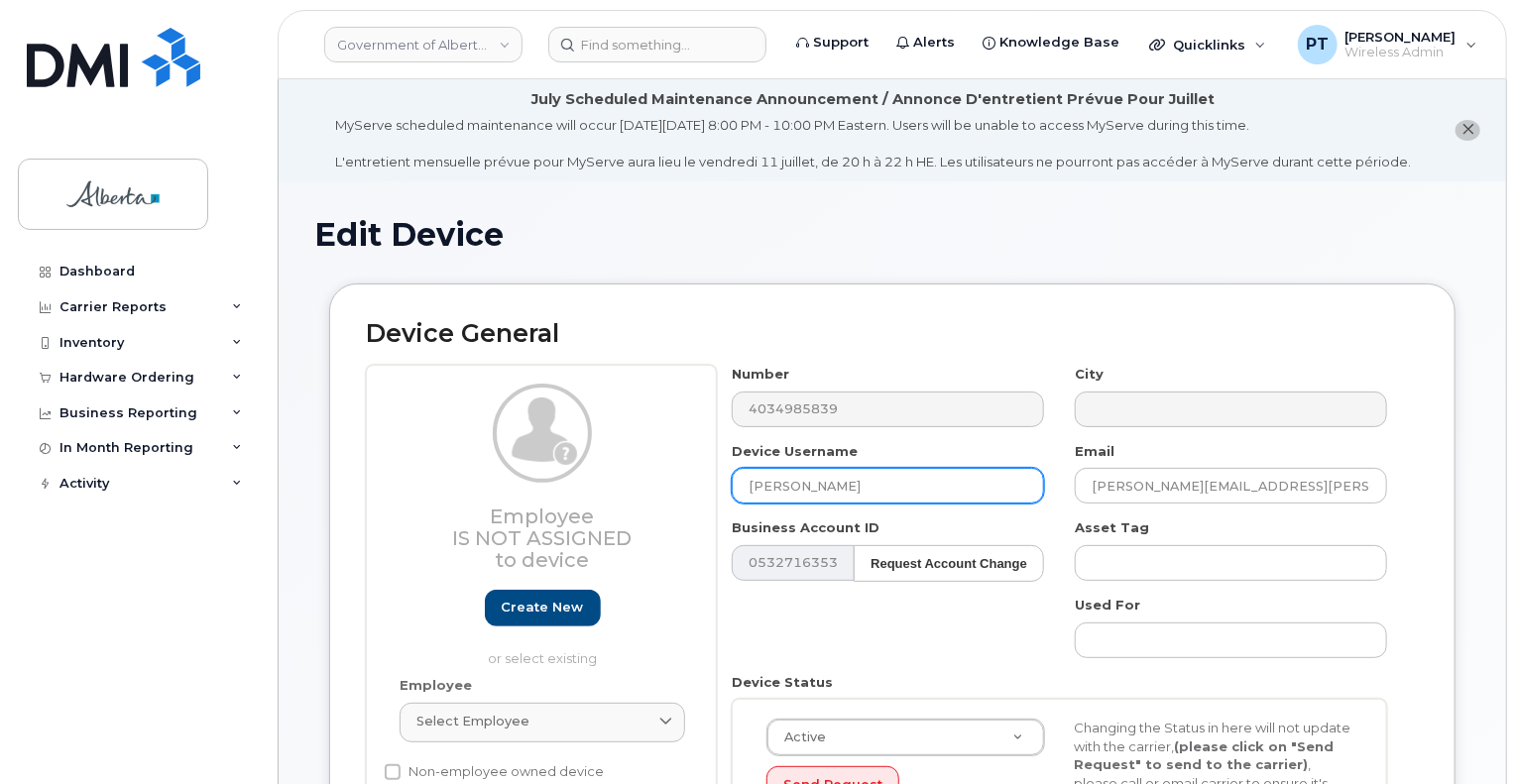 click on "[PERSON_NAME]" at bounding box center [887, 486] 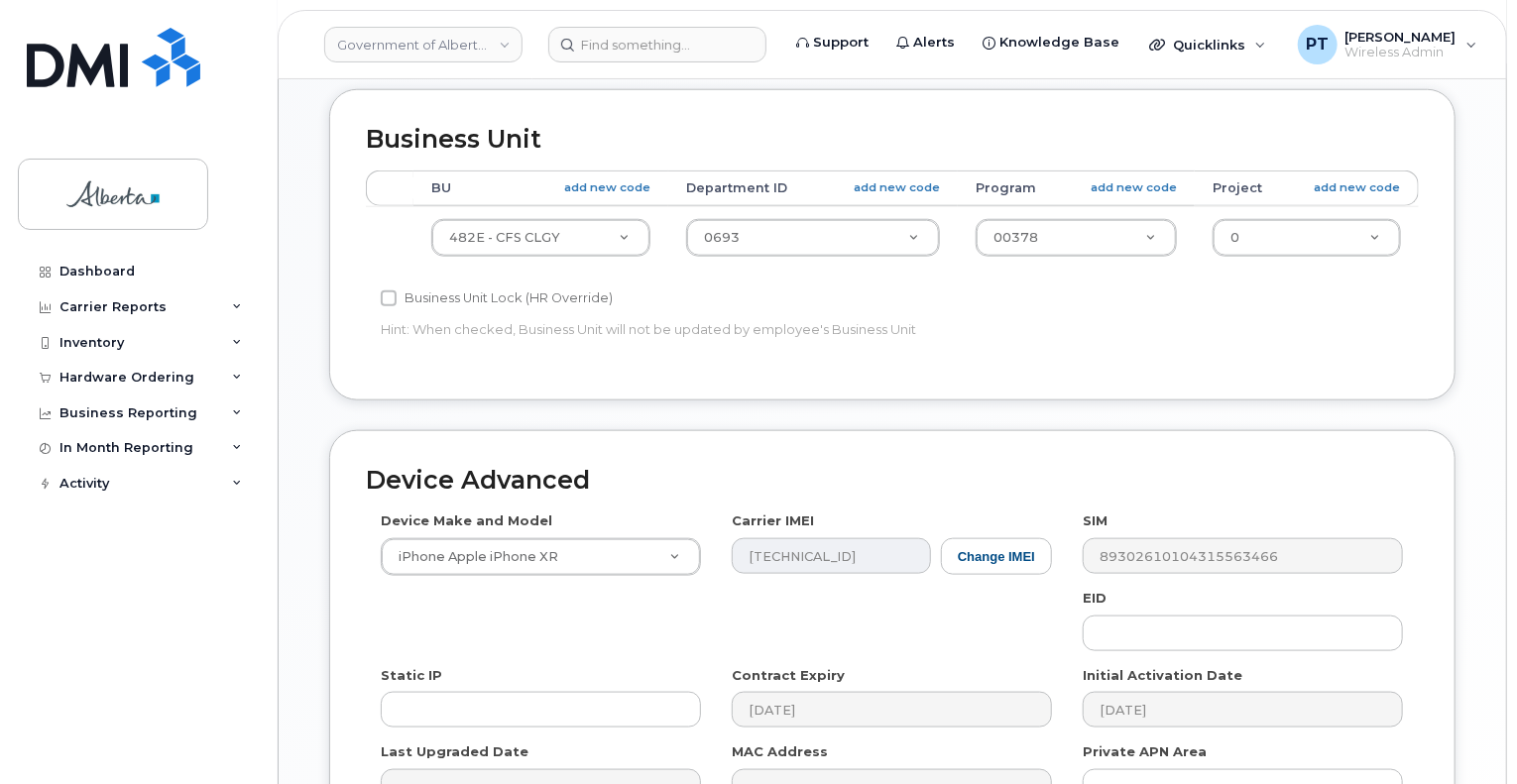 scroll, scrollTop: 991, scrollLeft: 0, axis: vertical 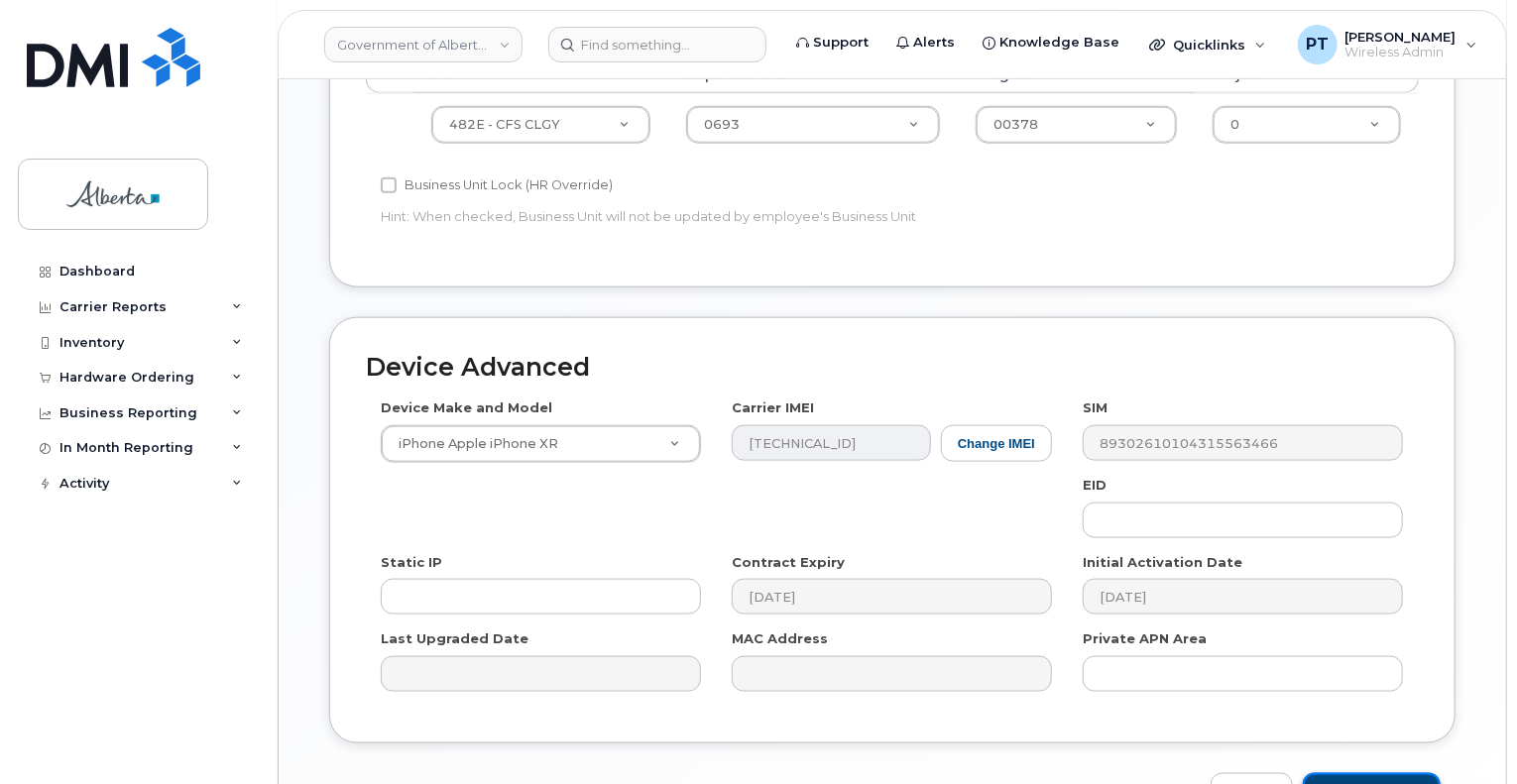click on "Update Device" at bounding box center (1371, 791) 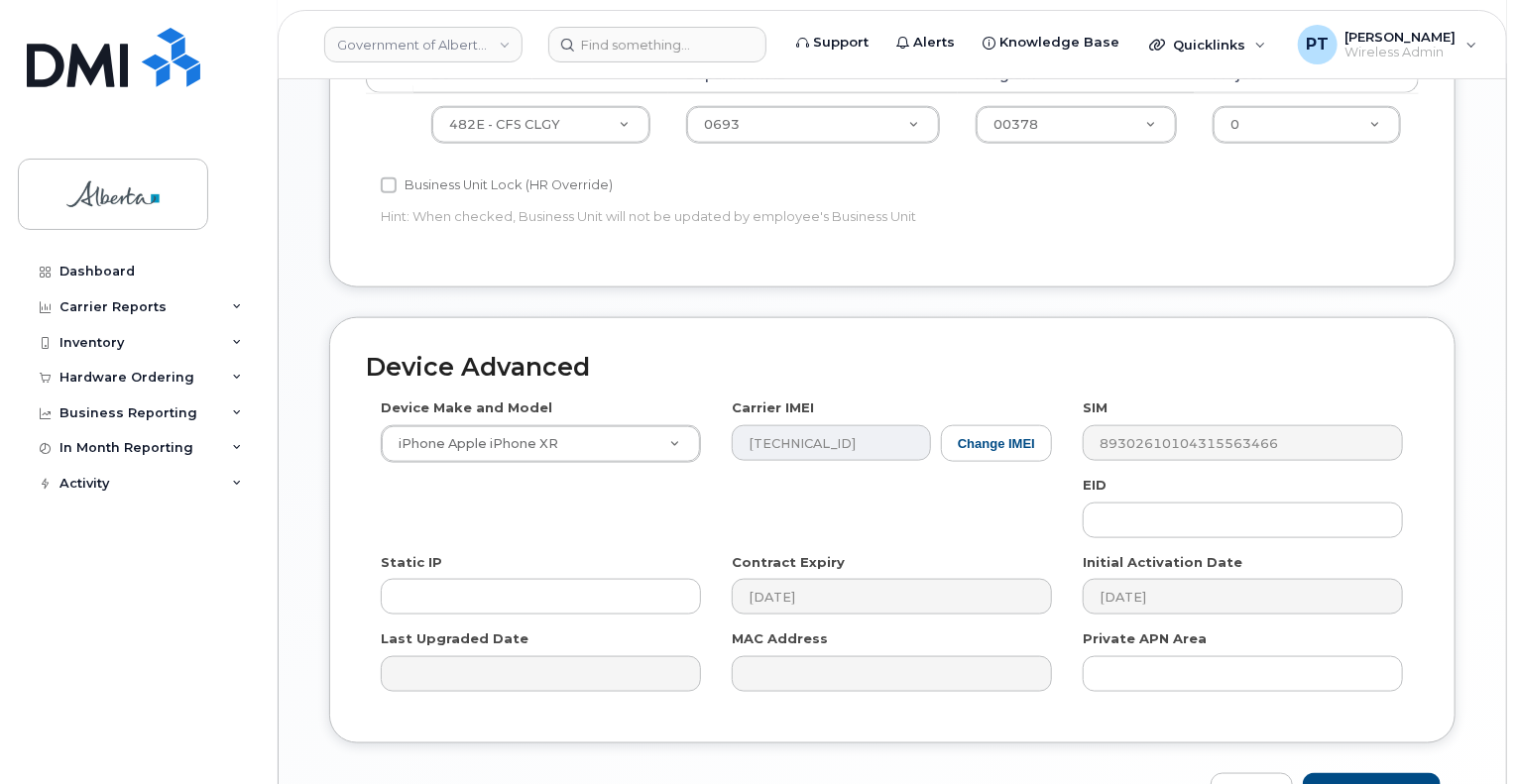 type on "Saving..." 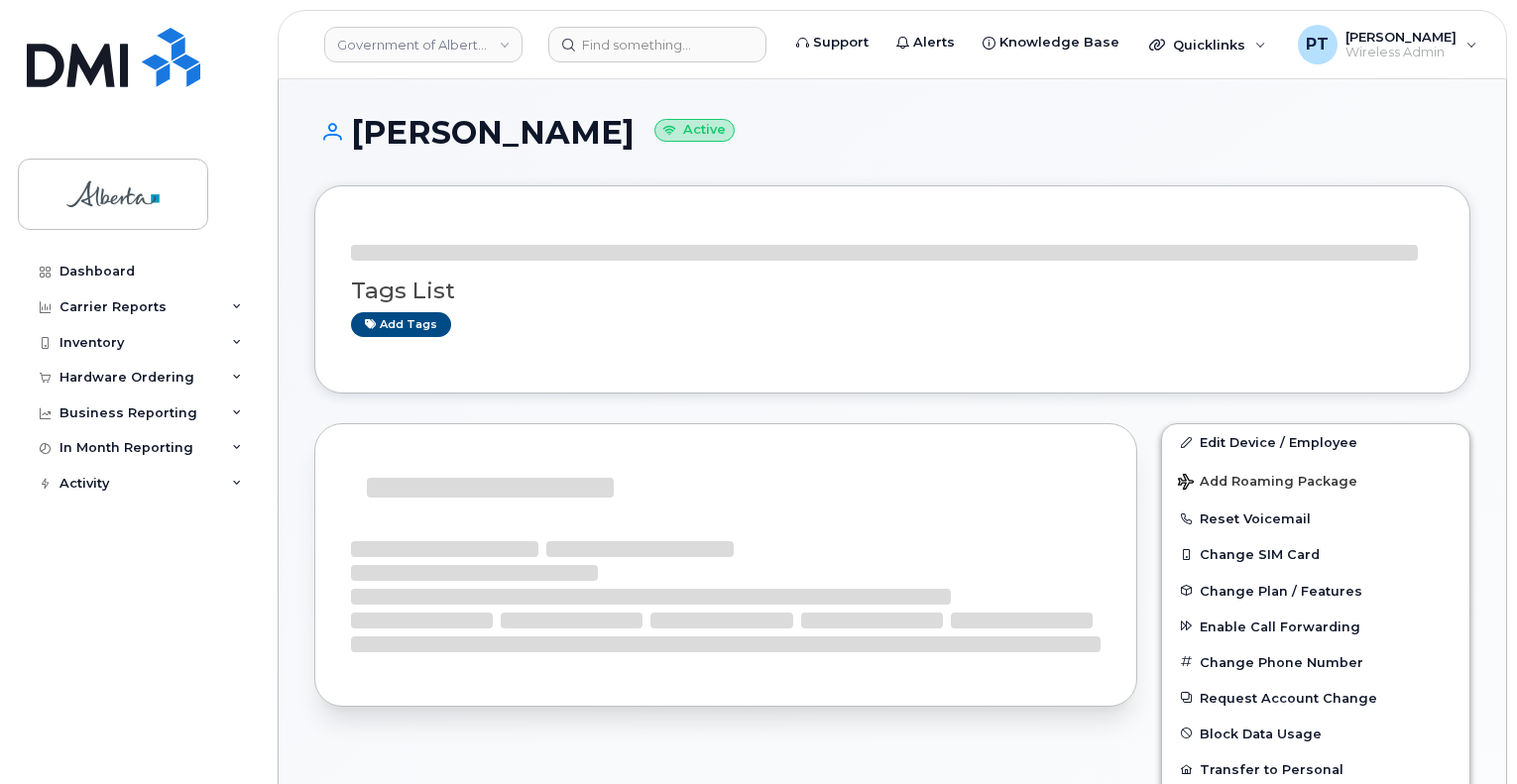 scroll, scrollTop: 0, scrollLeft: 0, axis: both 